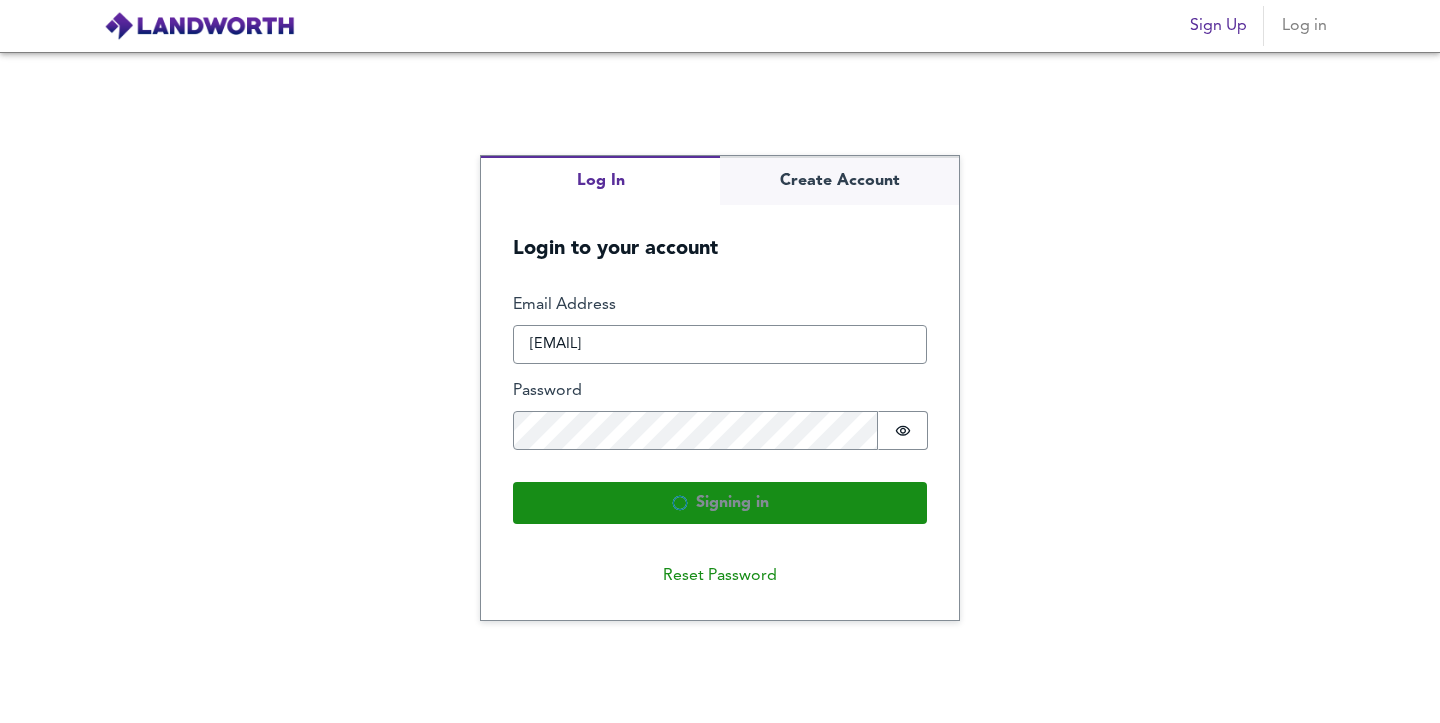 scroll, scrollTop: 0, scrollLeft: 0, axis: both 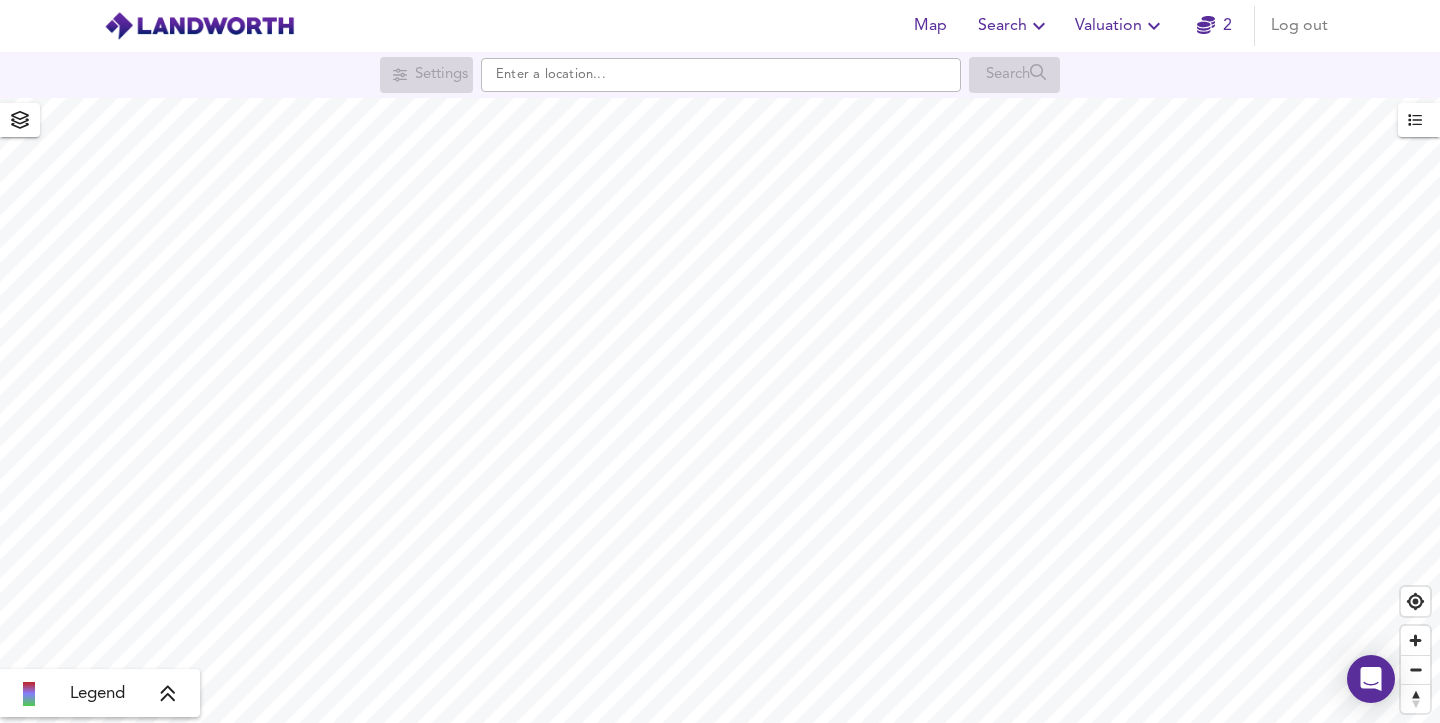 click on "Valuation" at bounding box center (1120, 26) 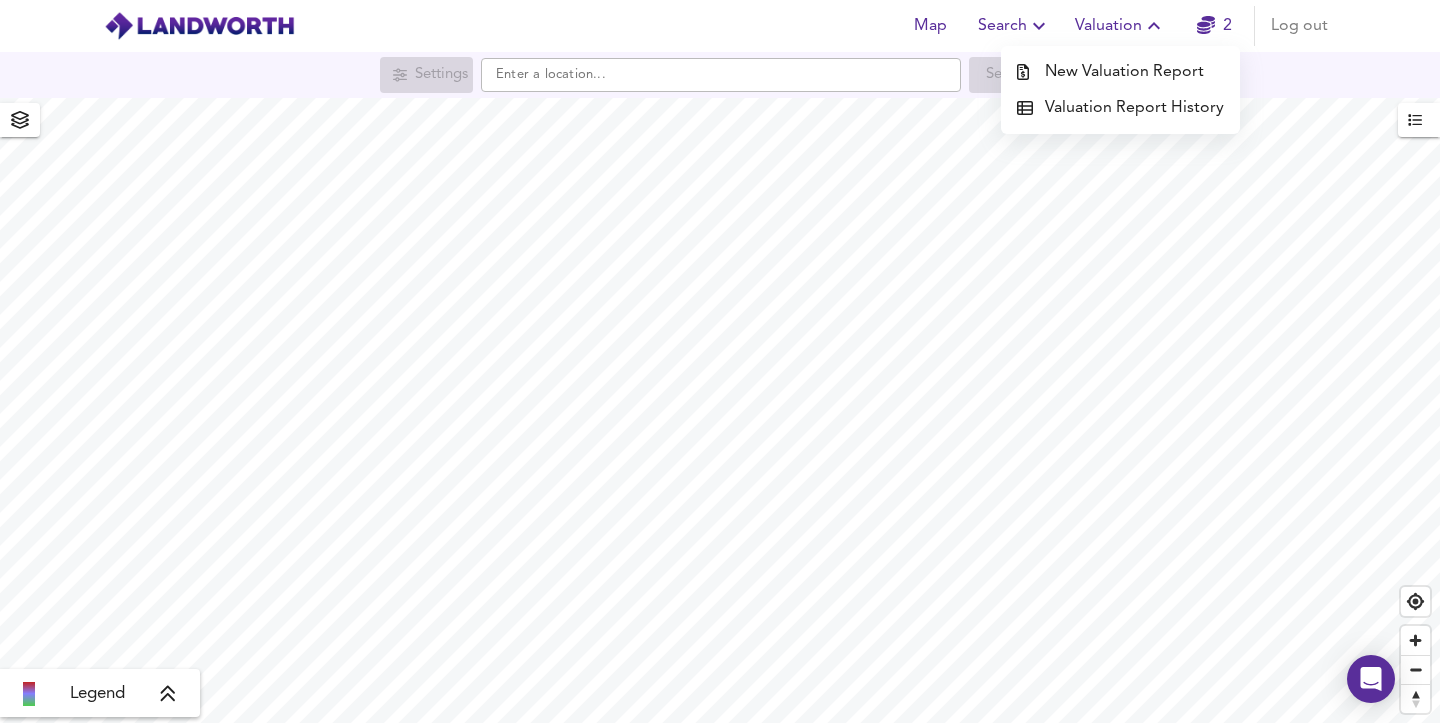 click on "New Valuation Report" at bounding box center (1120, 72) 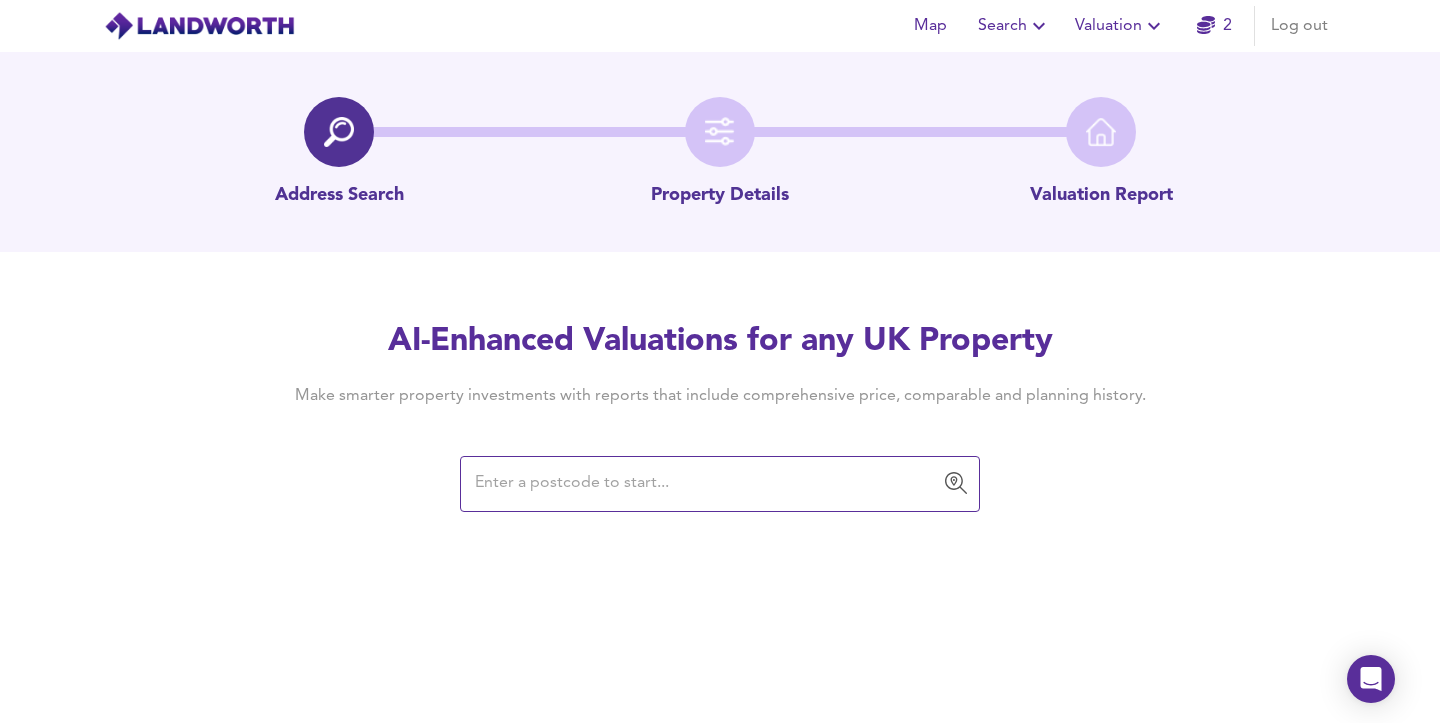 click at bounding box center (705, 484) 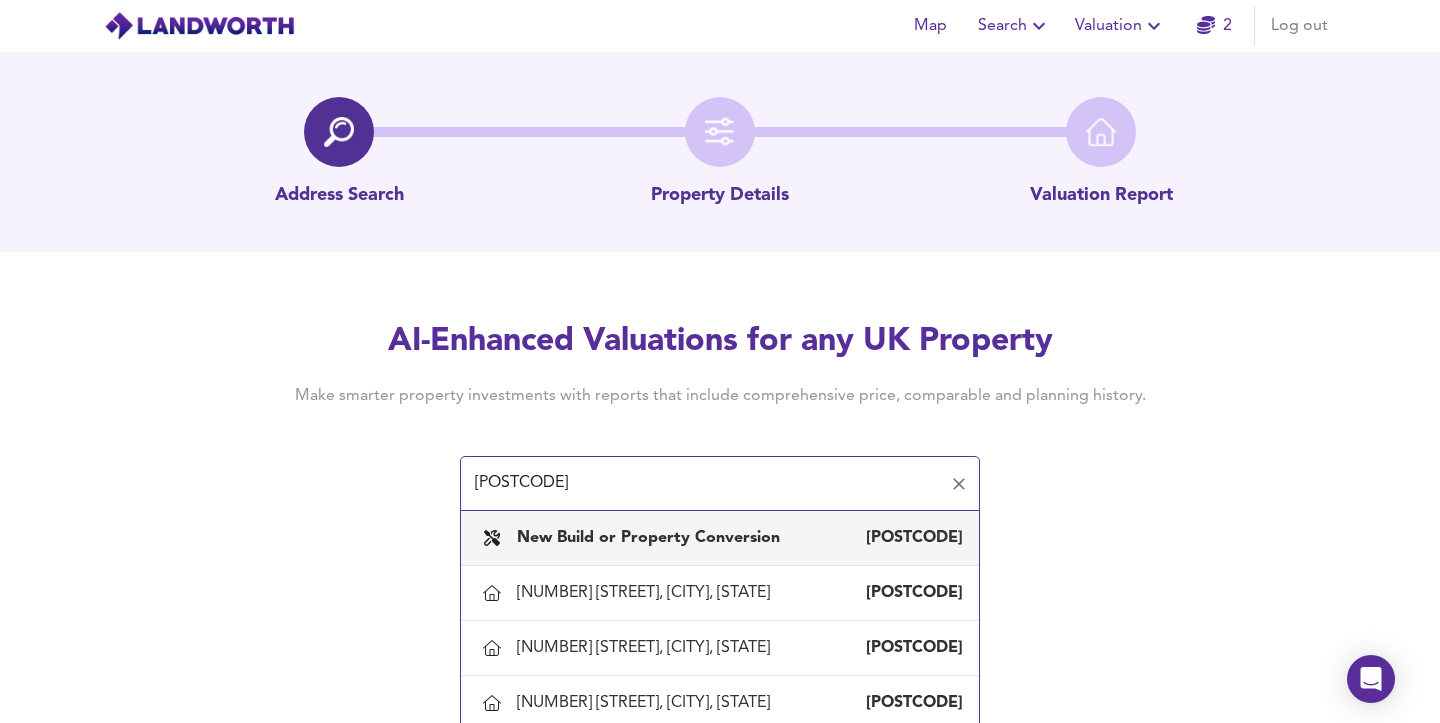 scroll, scrollTop: 76, scrollLeft: 0, axis: vertical 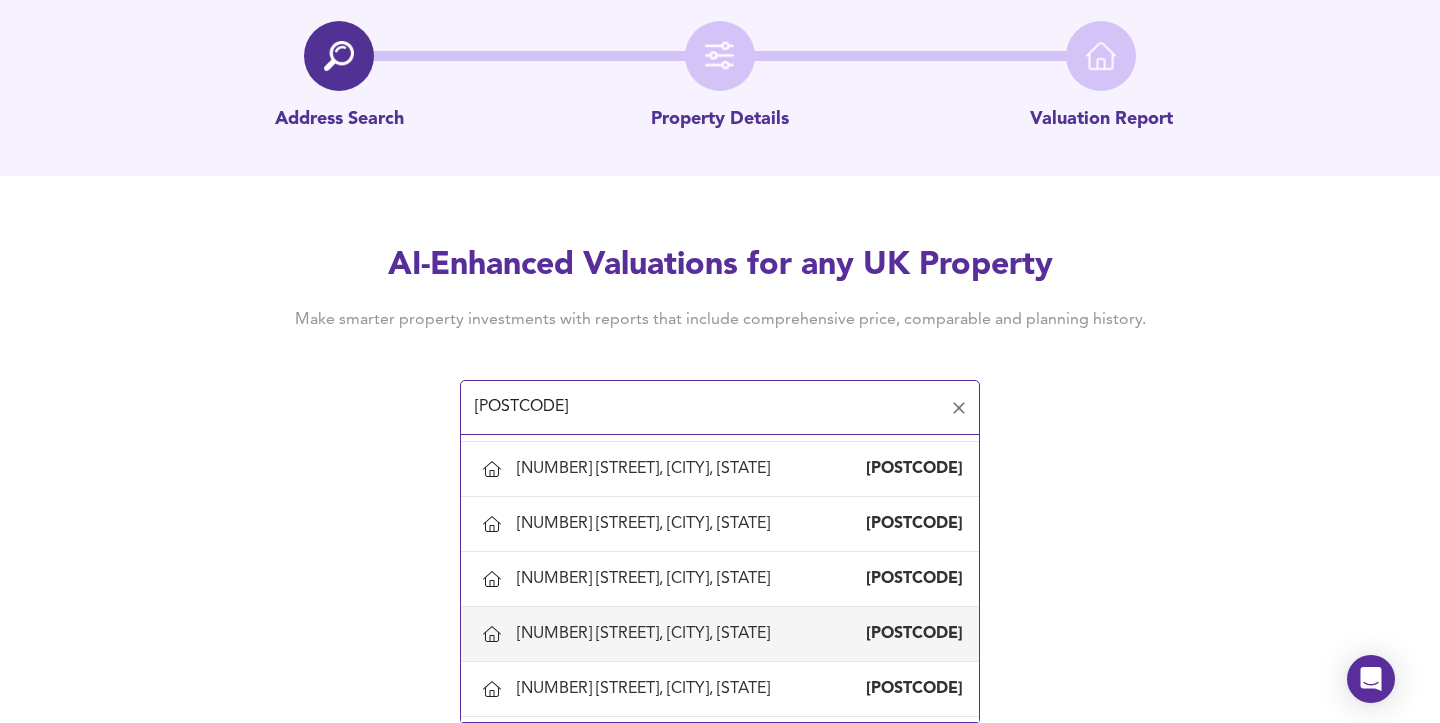 click on "[NUMBER] [STREET], [CITY], [STATE]" at bounding box center (647, 634) 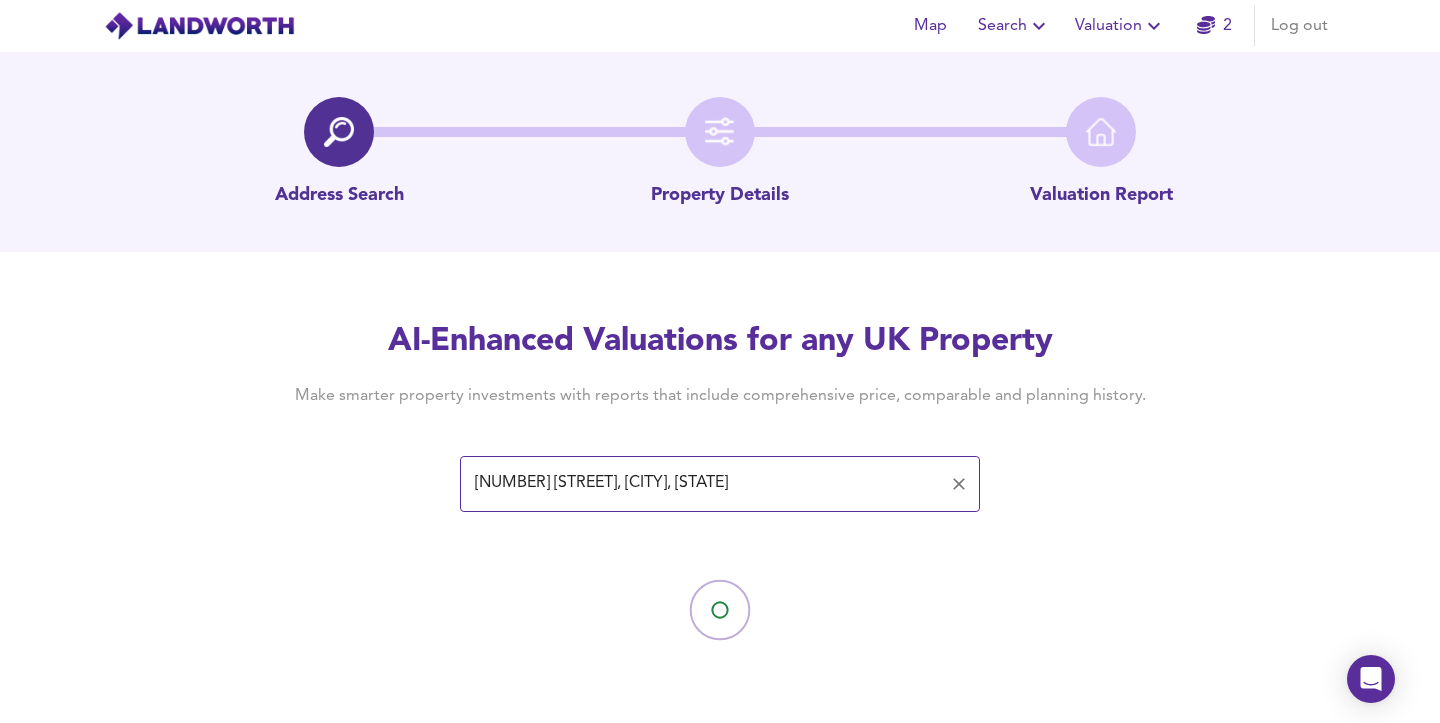 scroll, scrollTop: 0, scrollLeft: 0, axis: both 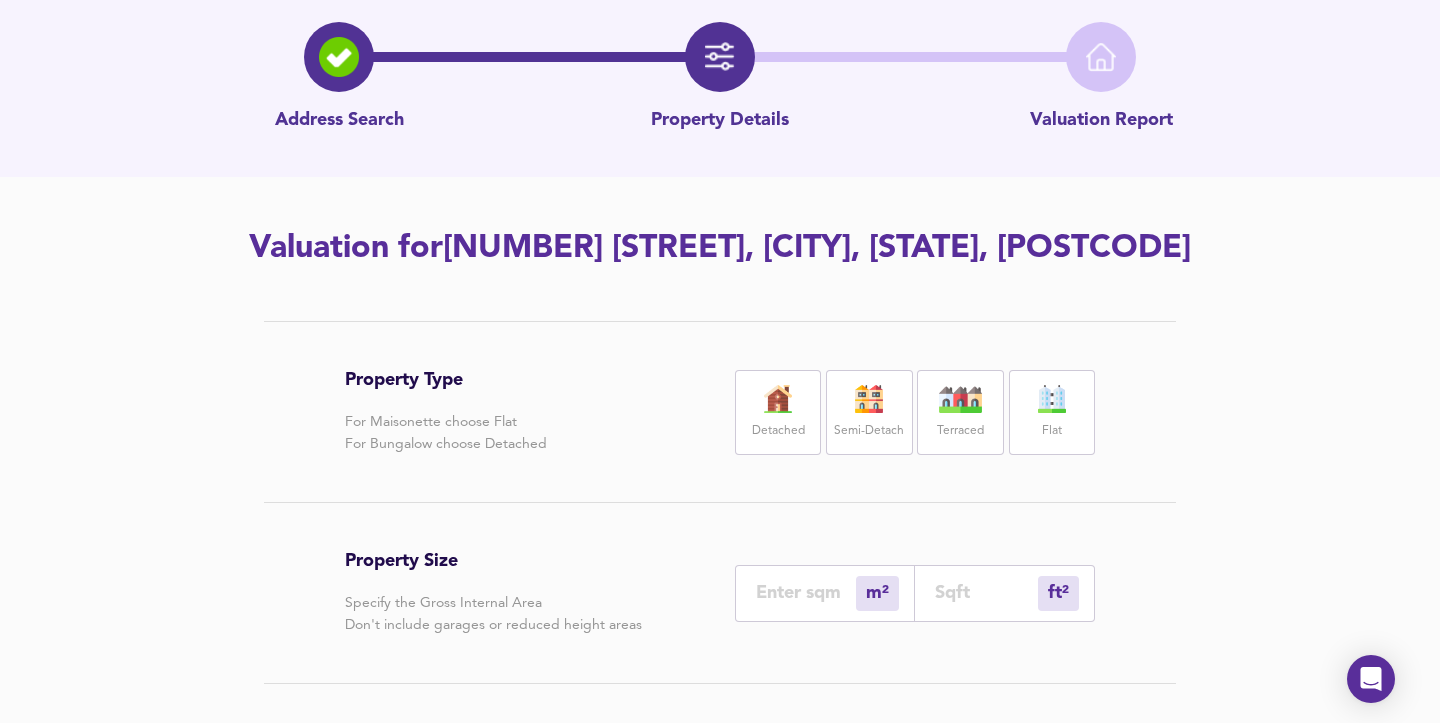 click on "Semi-Detach" at bounding box center [869, 431] 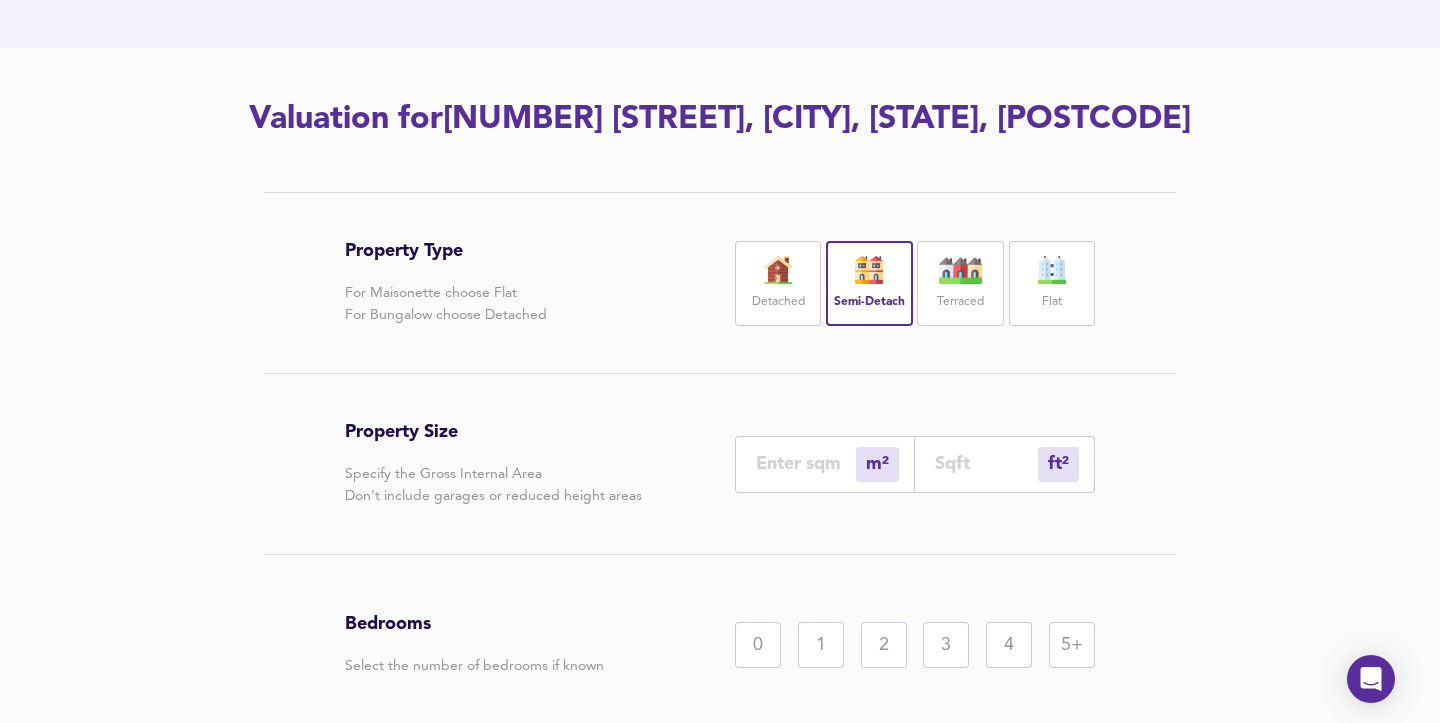 scroll, scrollTop: 205, scrollLeft: 0, axis: vertical 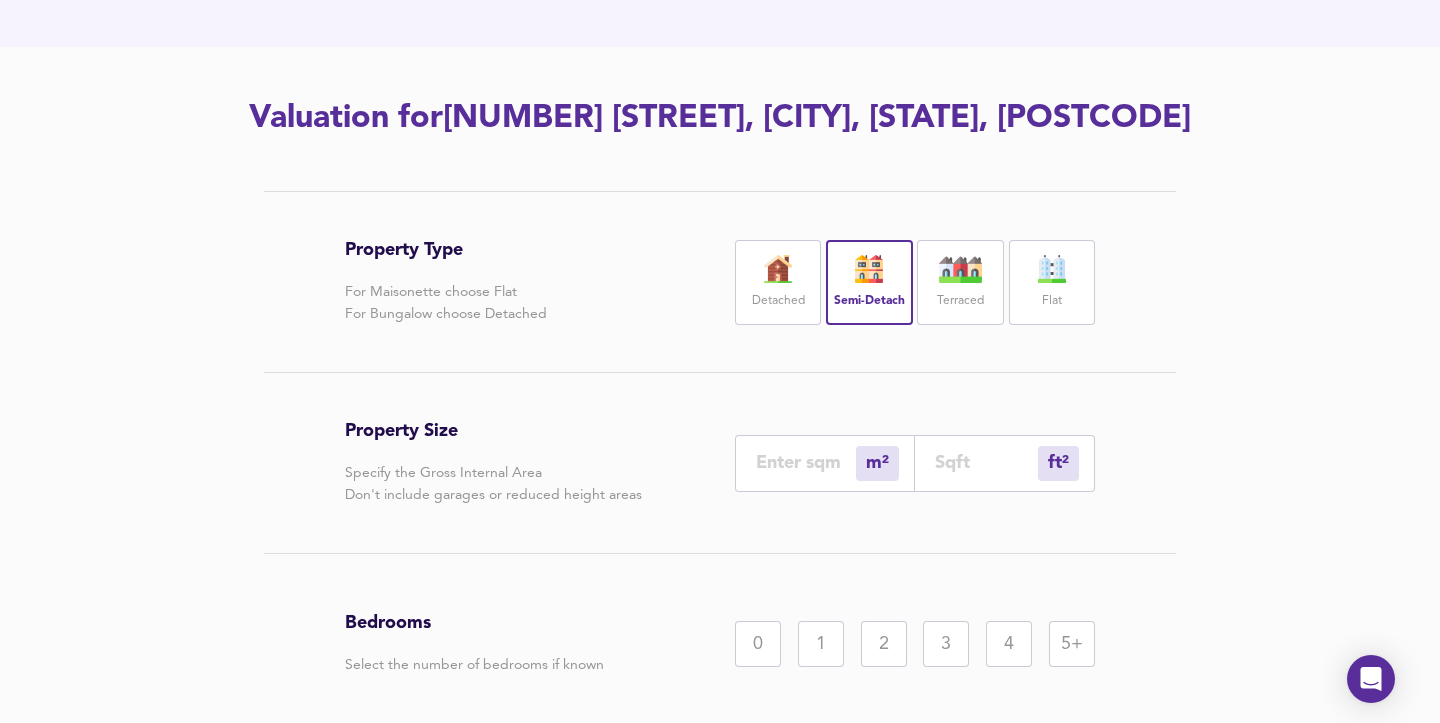 click at bounding box center [806, 462] 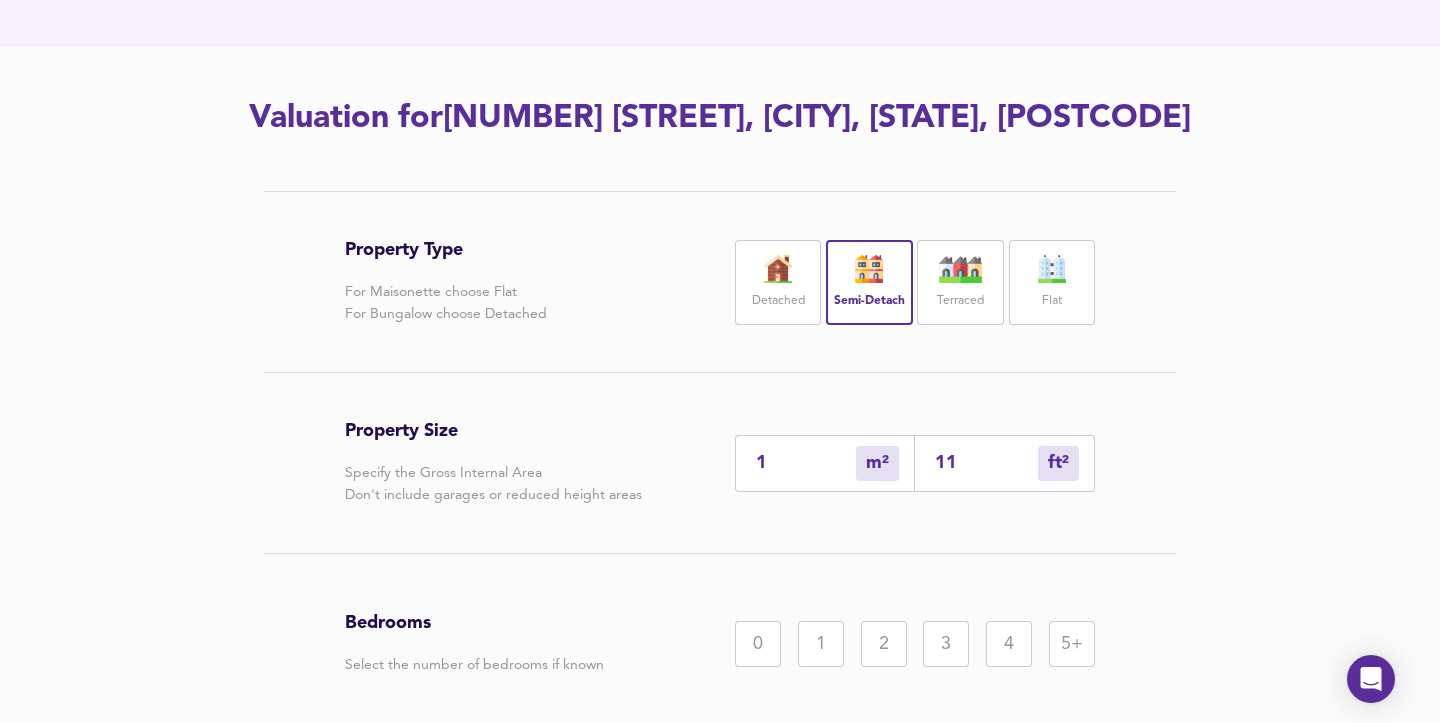 type on "12" 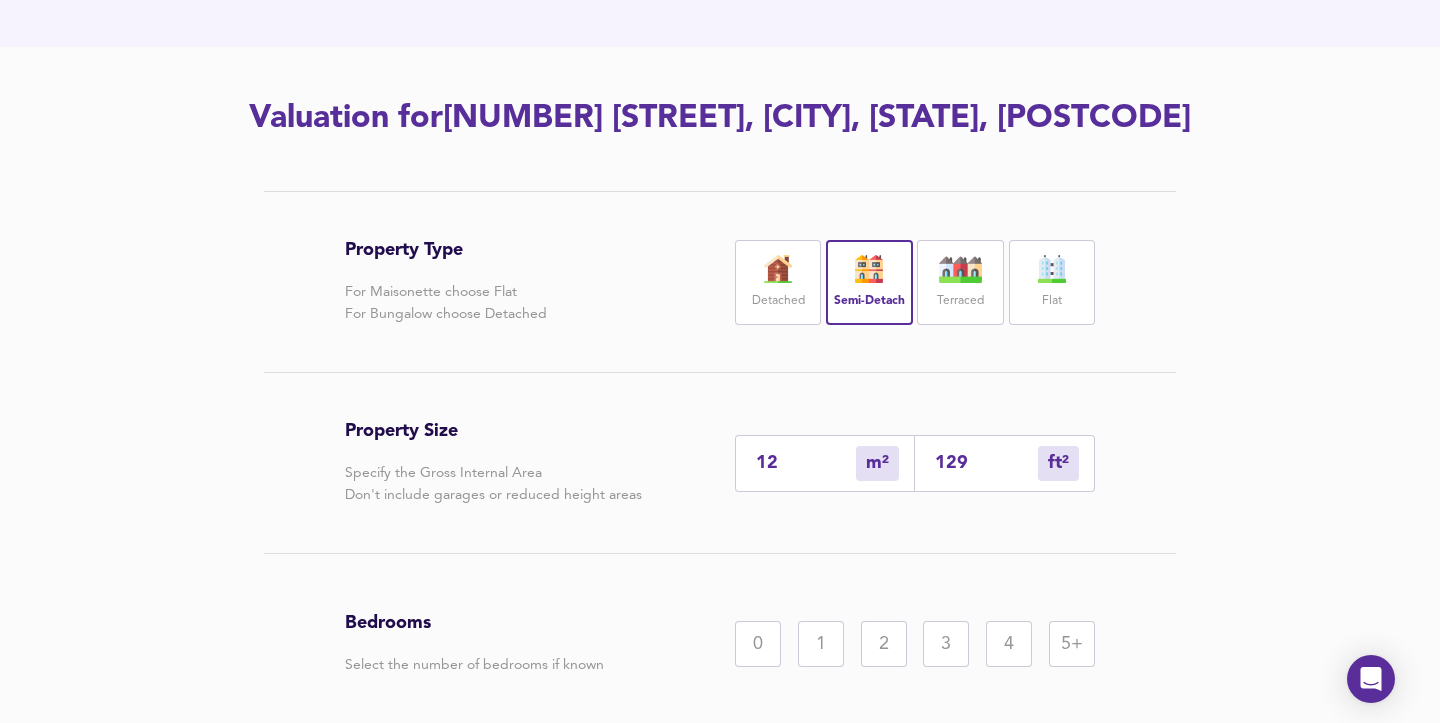 type on "129" 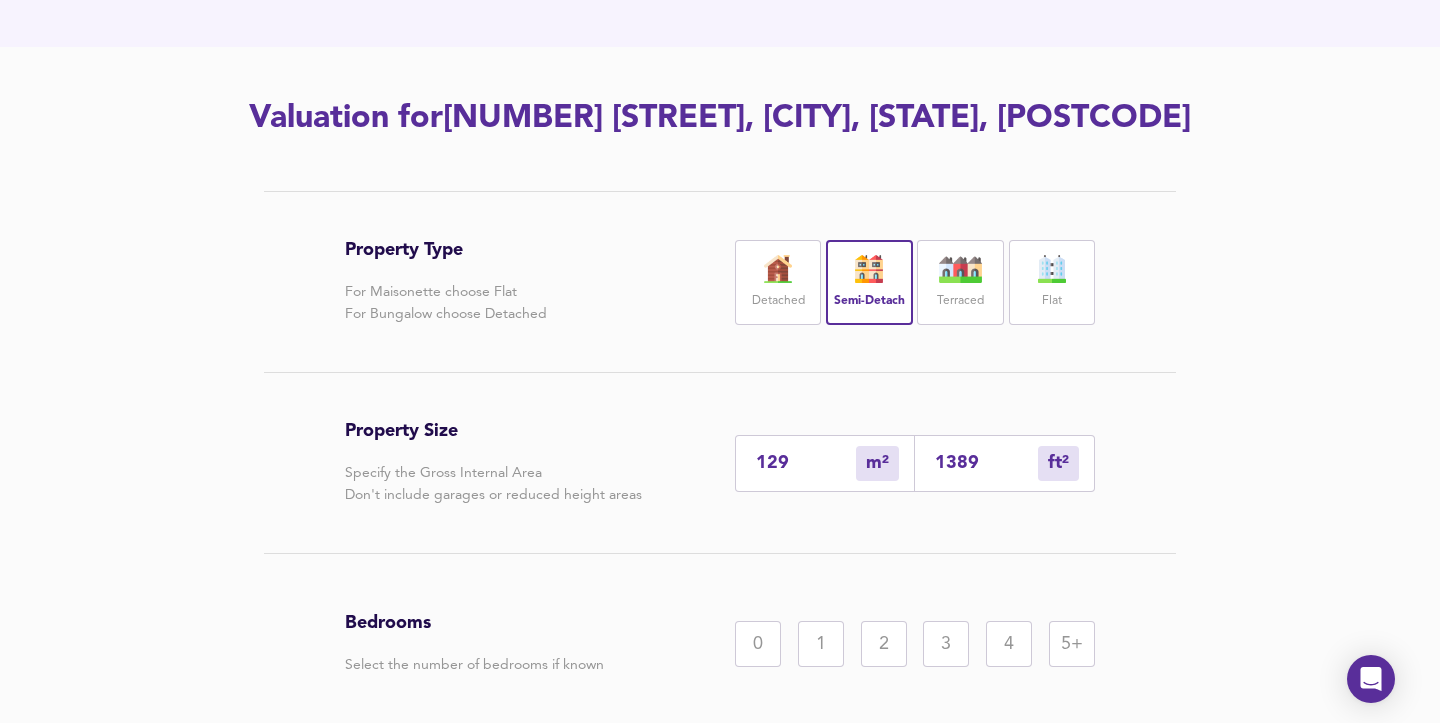 type on "129.2" 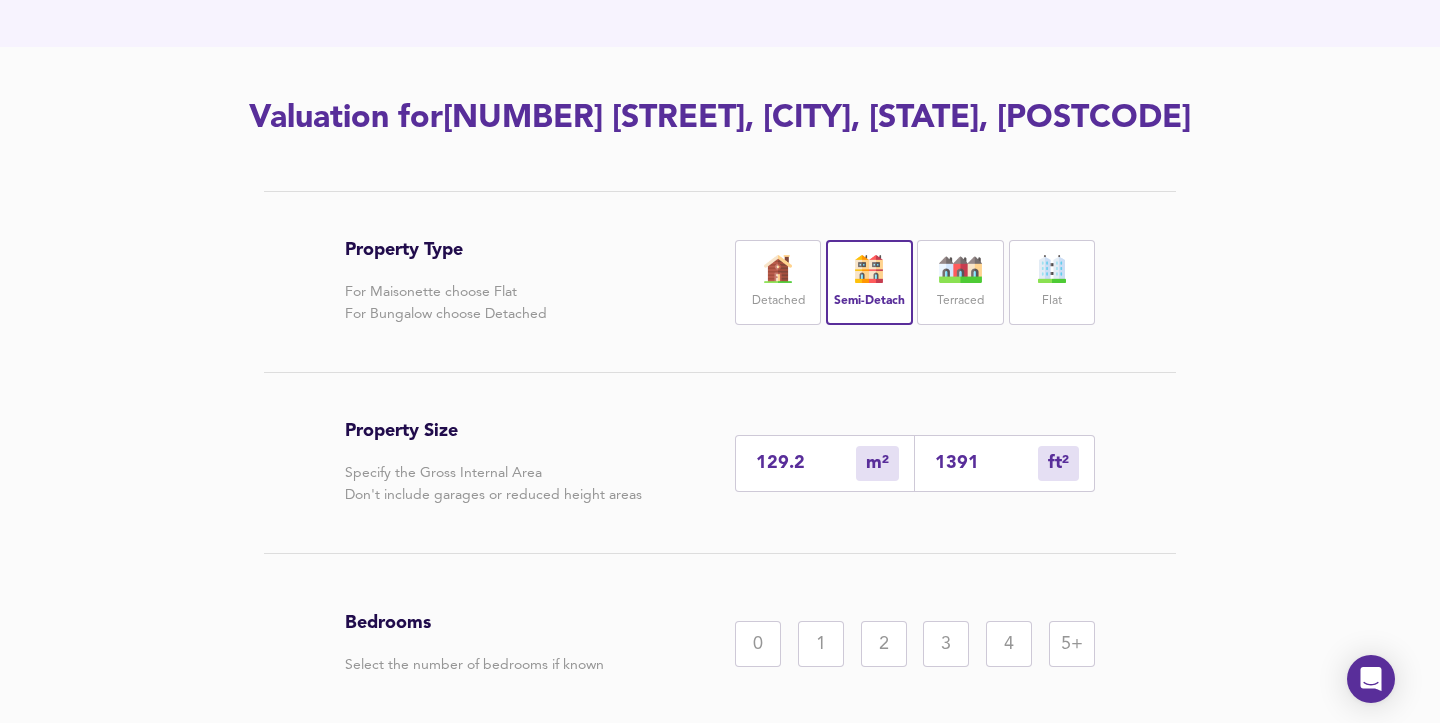 type on "129.2" 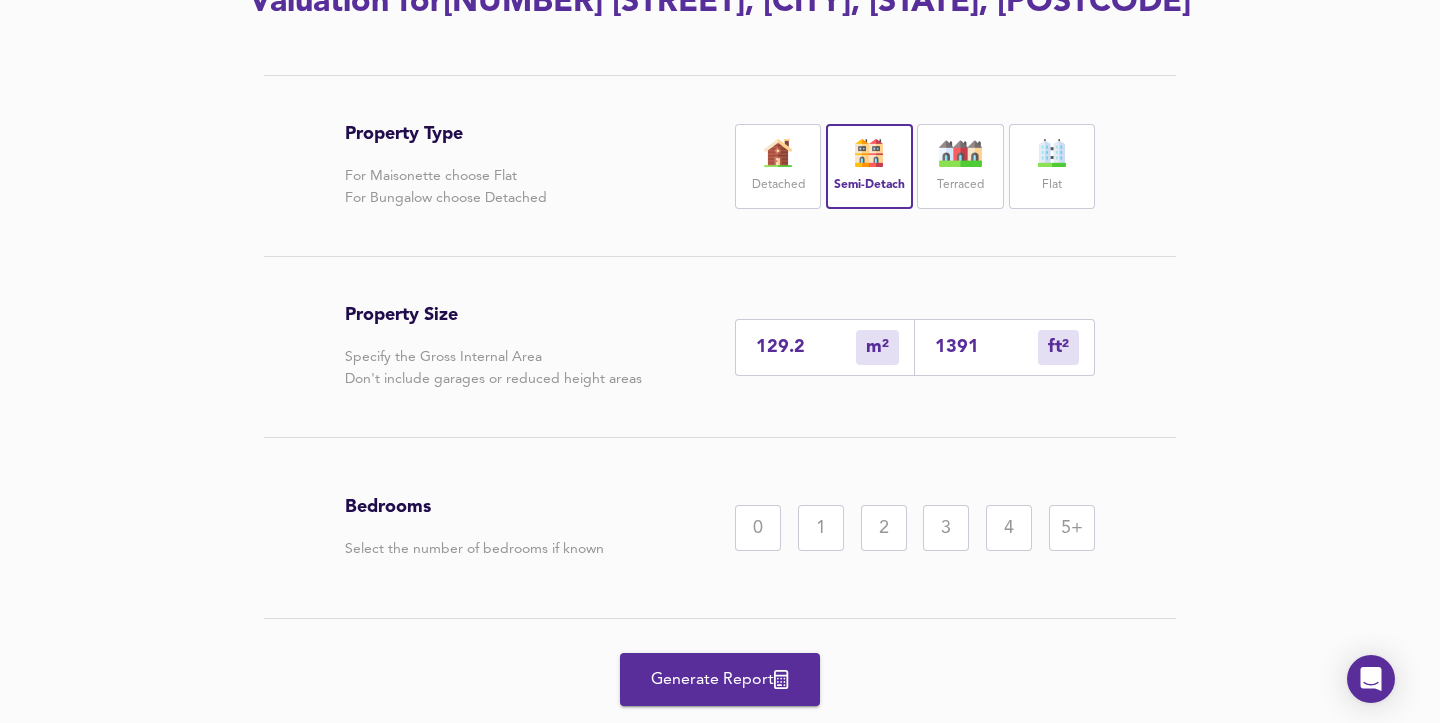 scroll, scrollTop: 378, scrollLeft: 0, axis: vertical 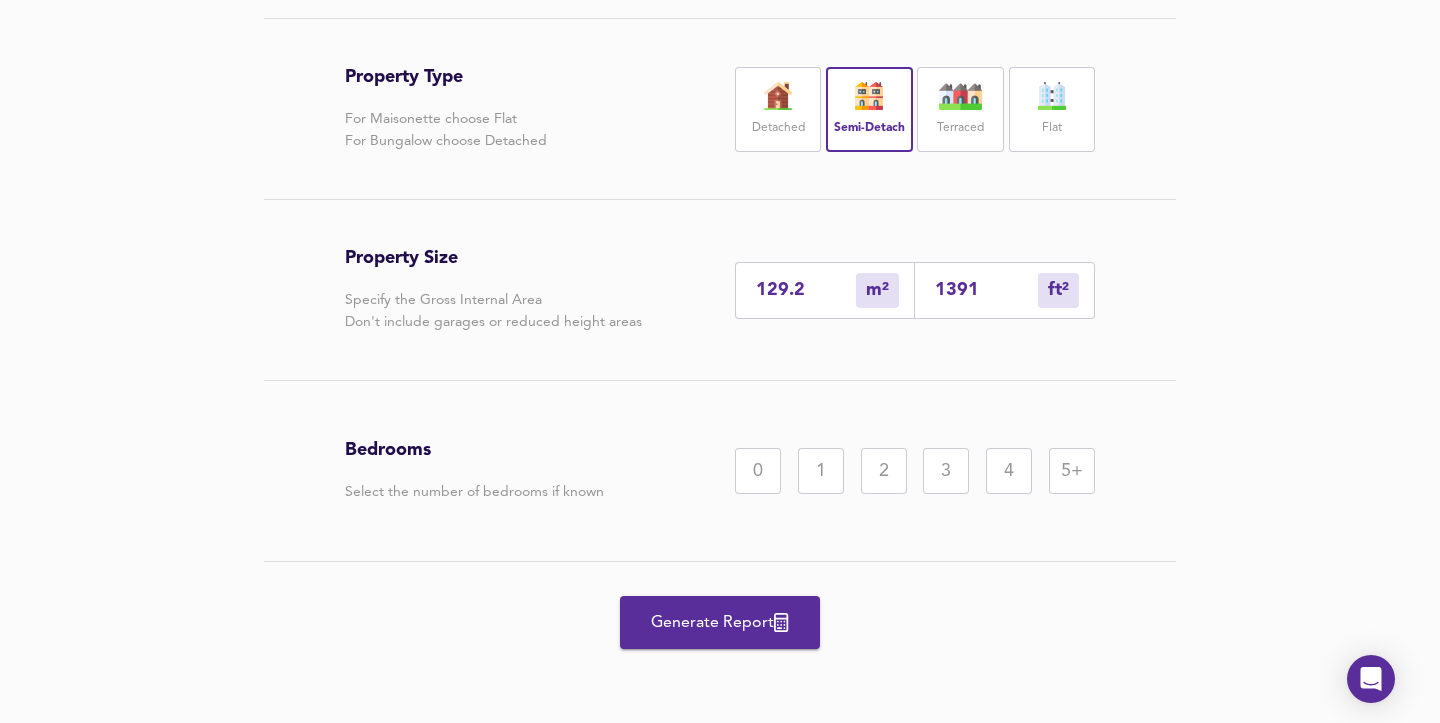 click on "4" at bounding box center [1009, 471] 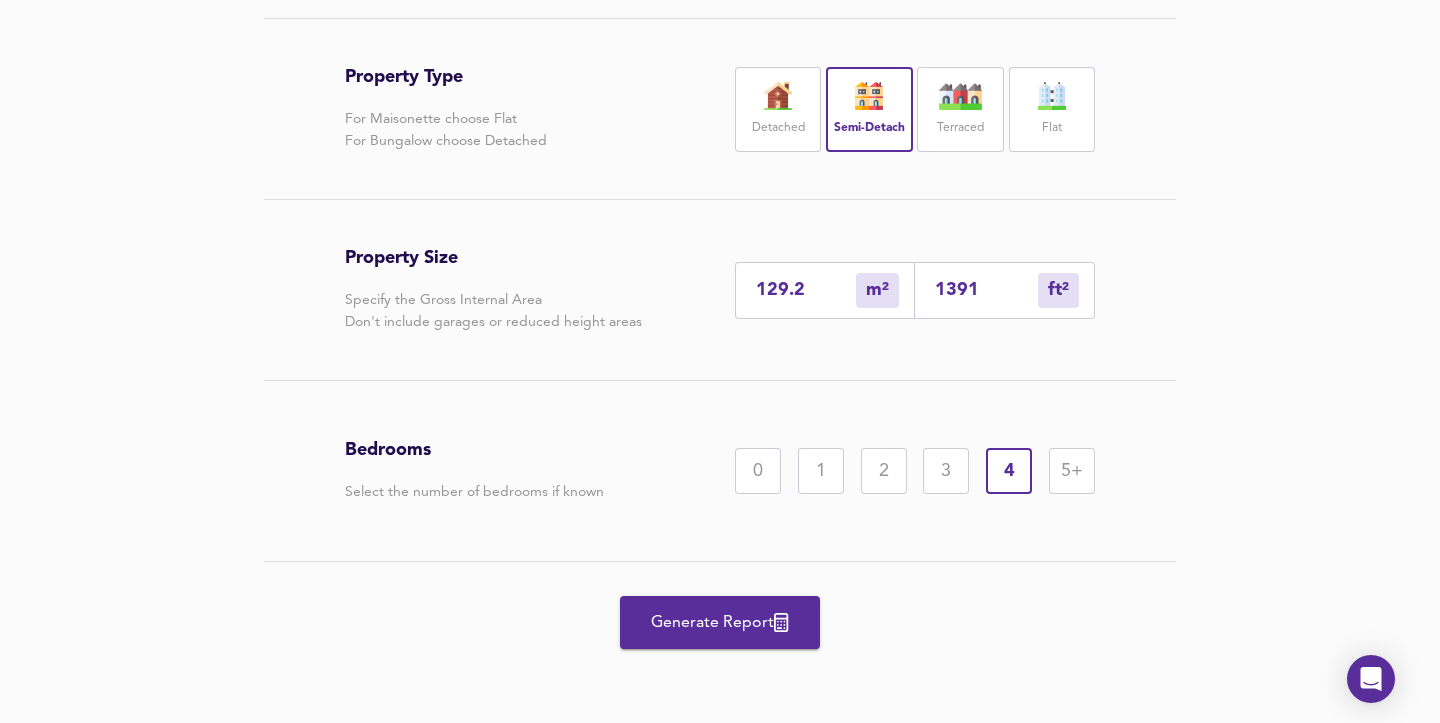 click on "Generate Report" at bounding box center [720, 623] 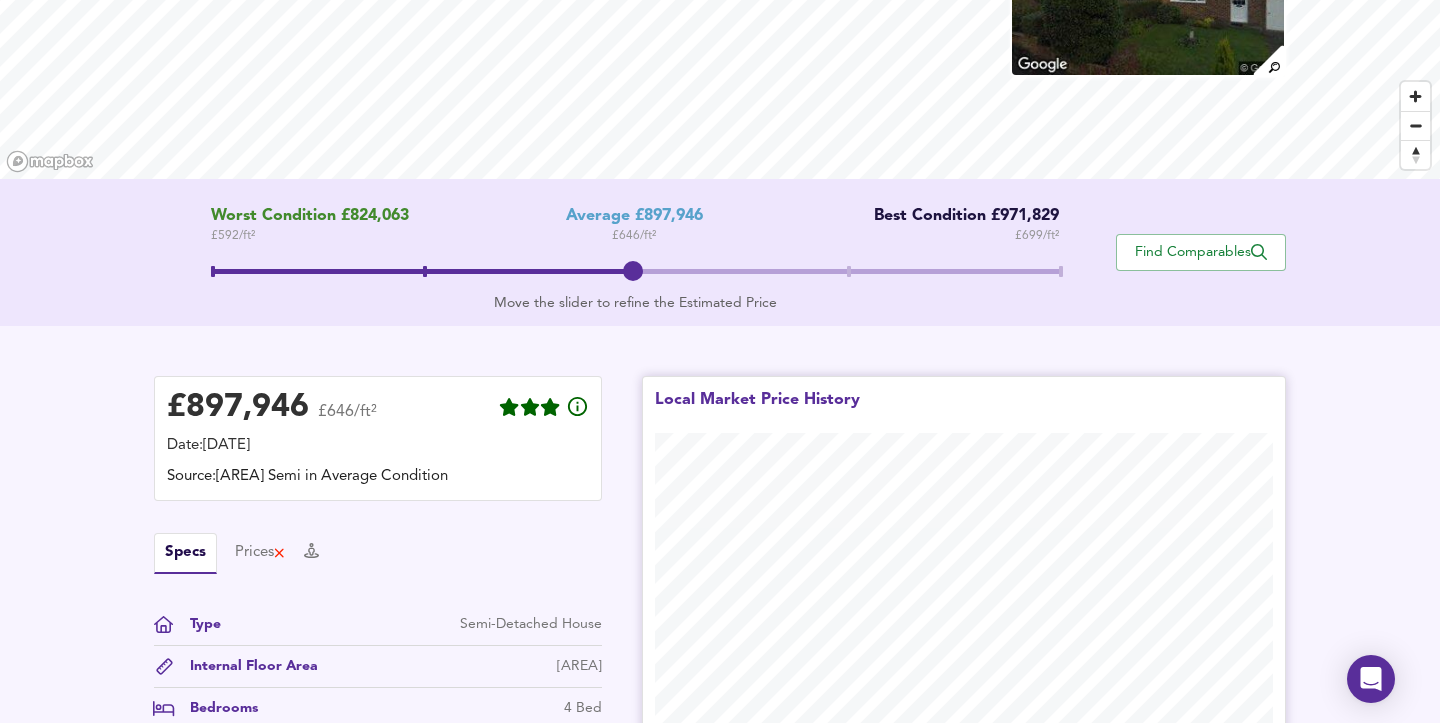 scroll, scrollTop: 237, scrollLeft: 0, axis: vertical 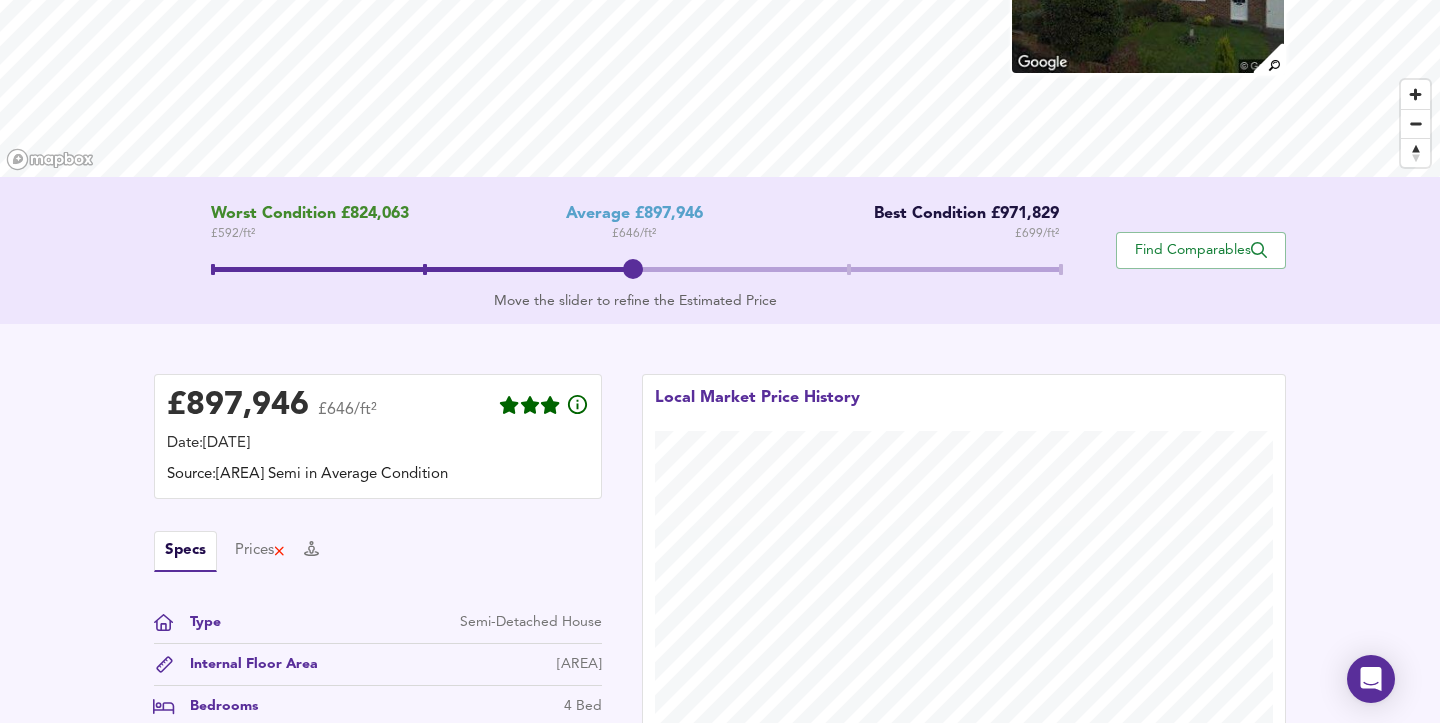 click at bounding box center (423, 269) 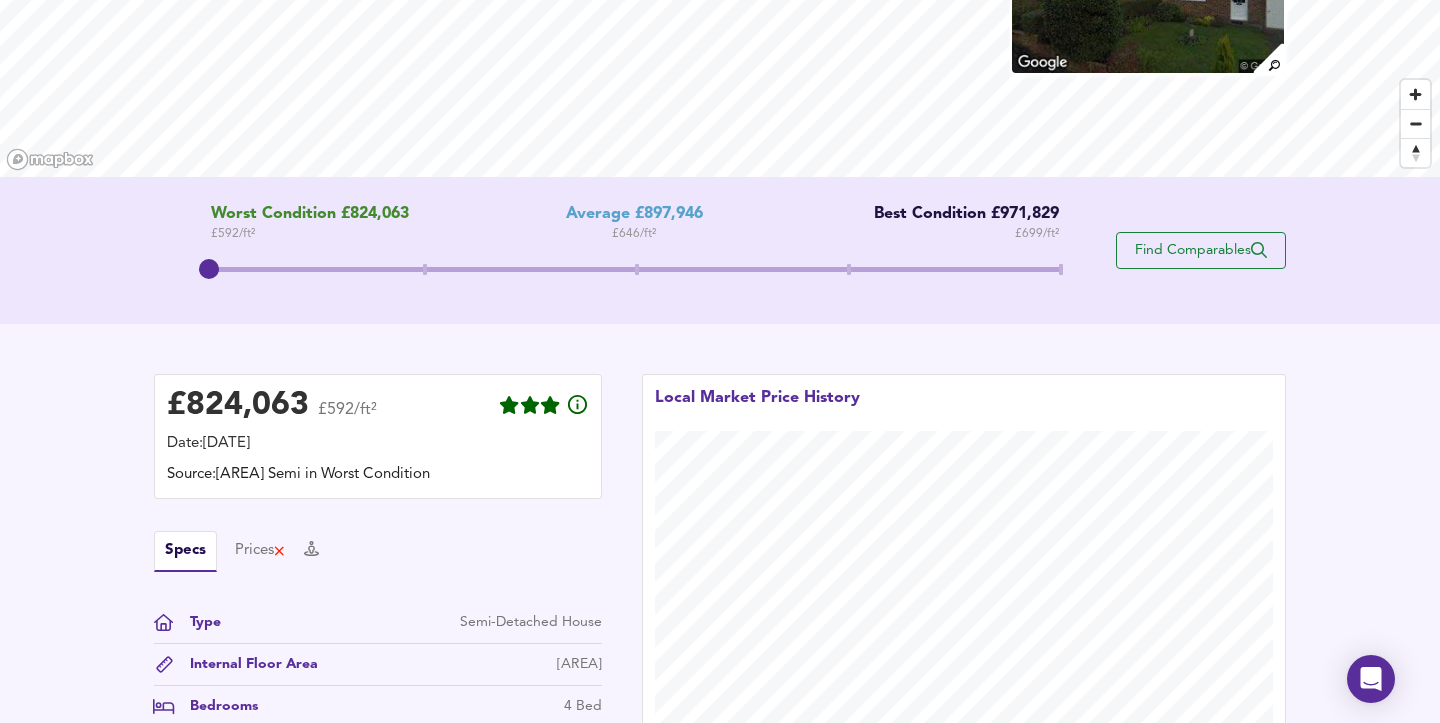 click on "Find Comparables" at bounding box center (1201, 250) 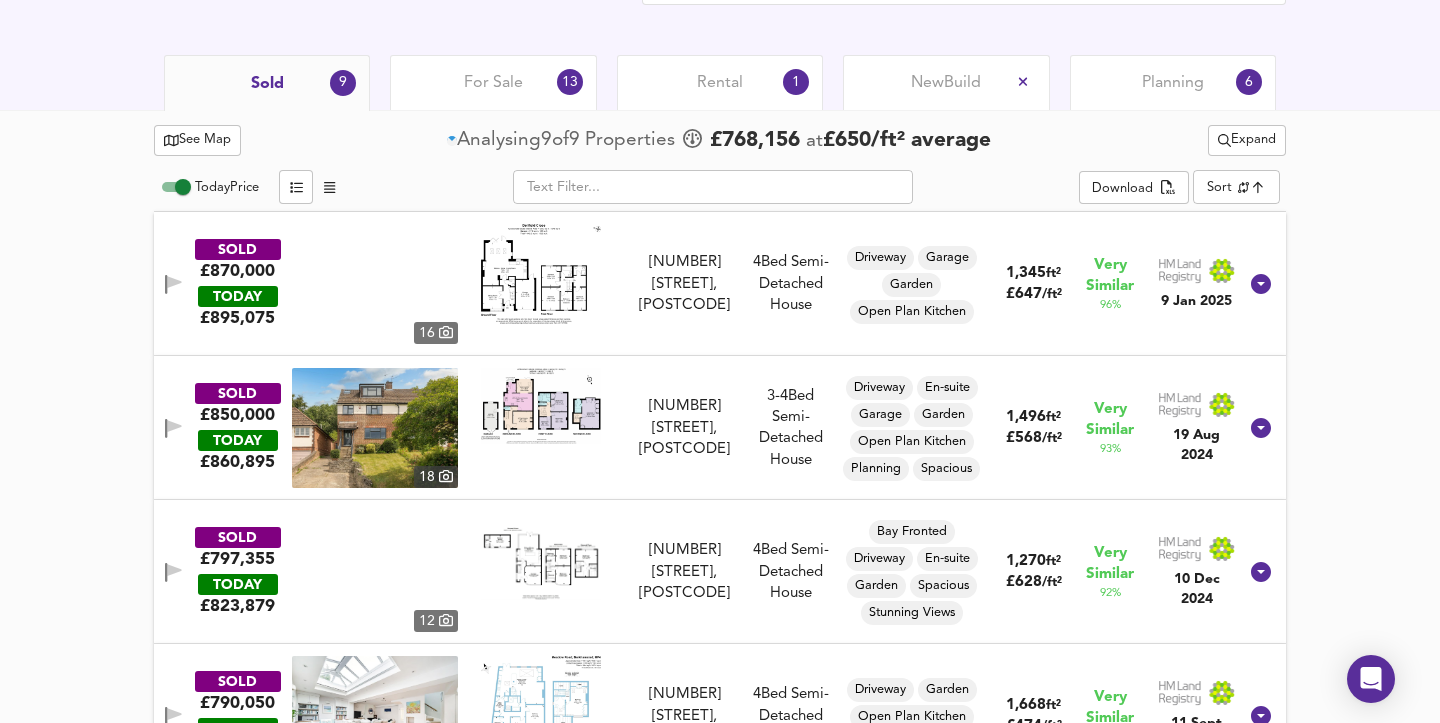 scroll, scrollTop: 902, scrollLeft: 0, axis: vertical 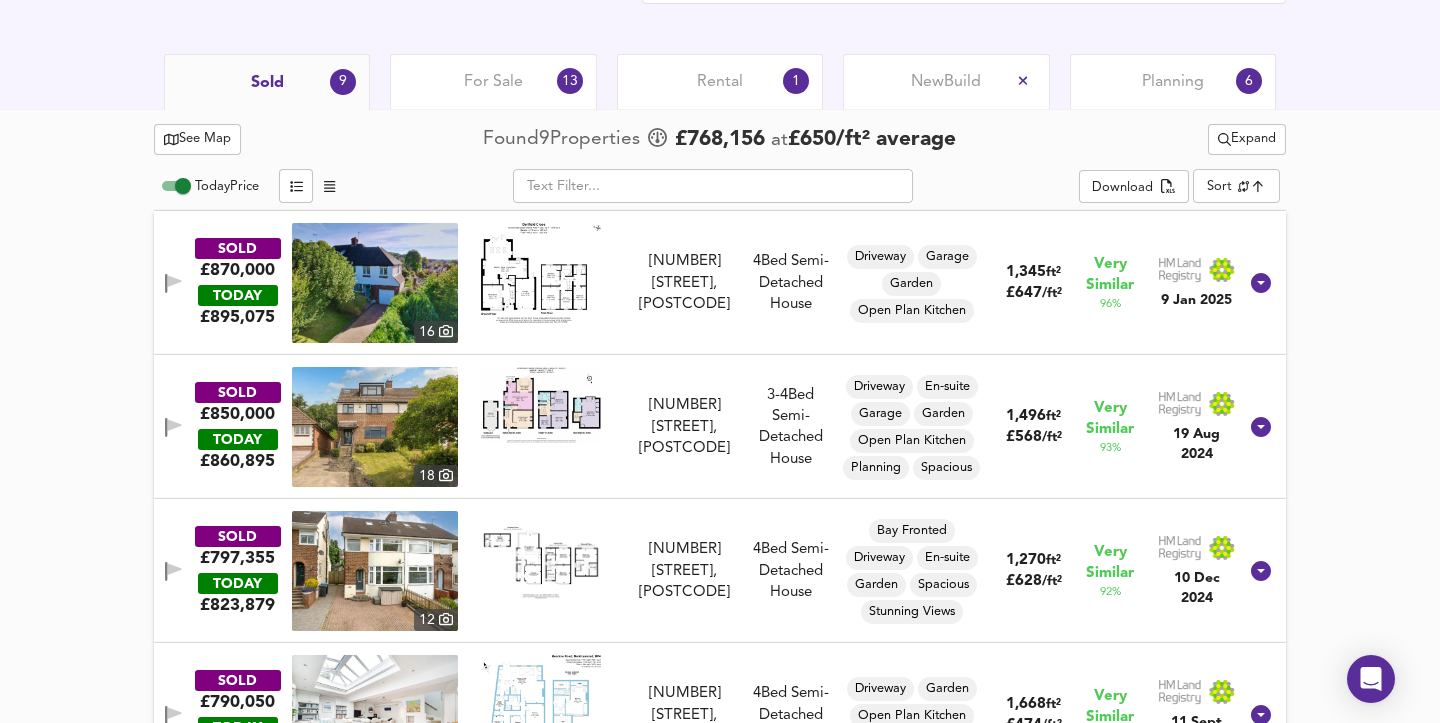 click at bounding box center [541, 405] 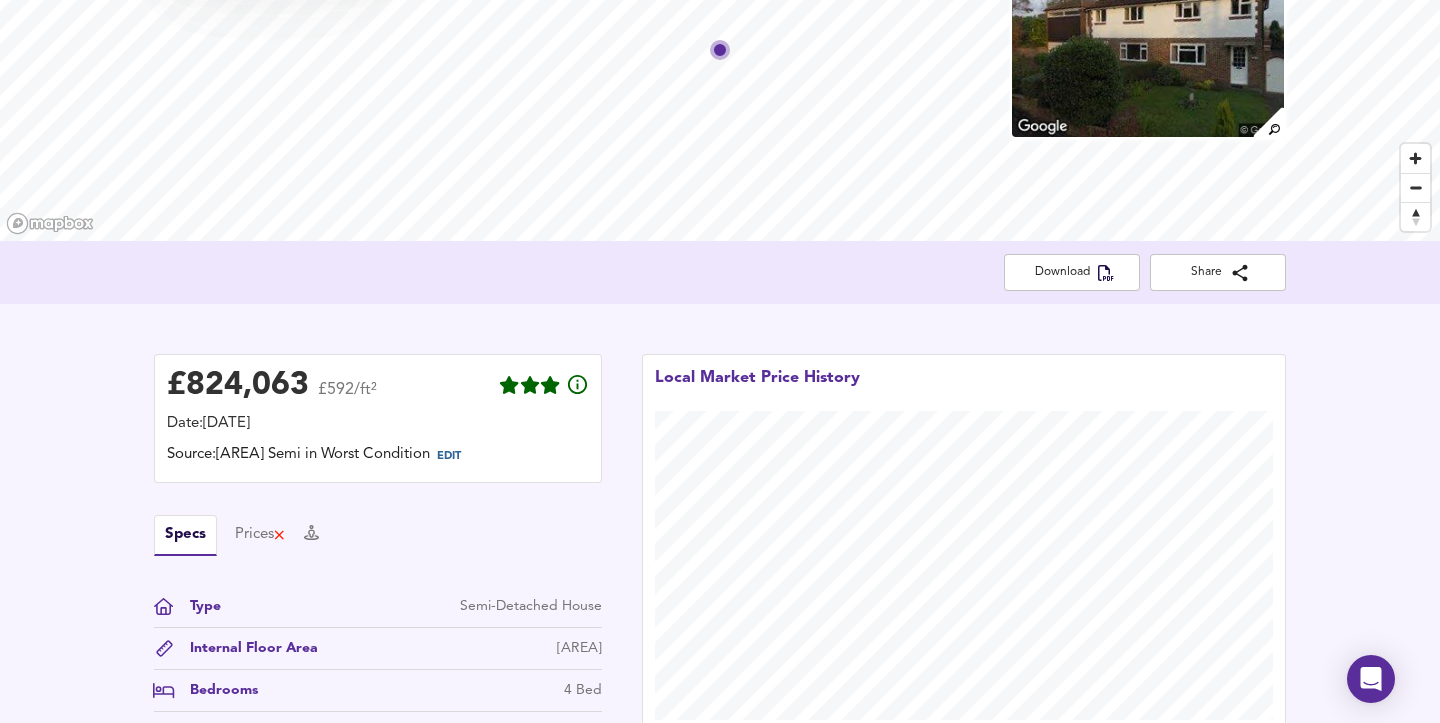 scroll, scrollTop: 174, scrollLeft: 0, axis: vertical 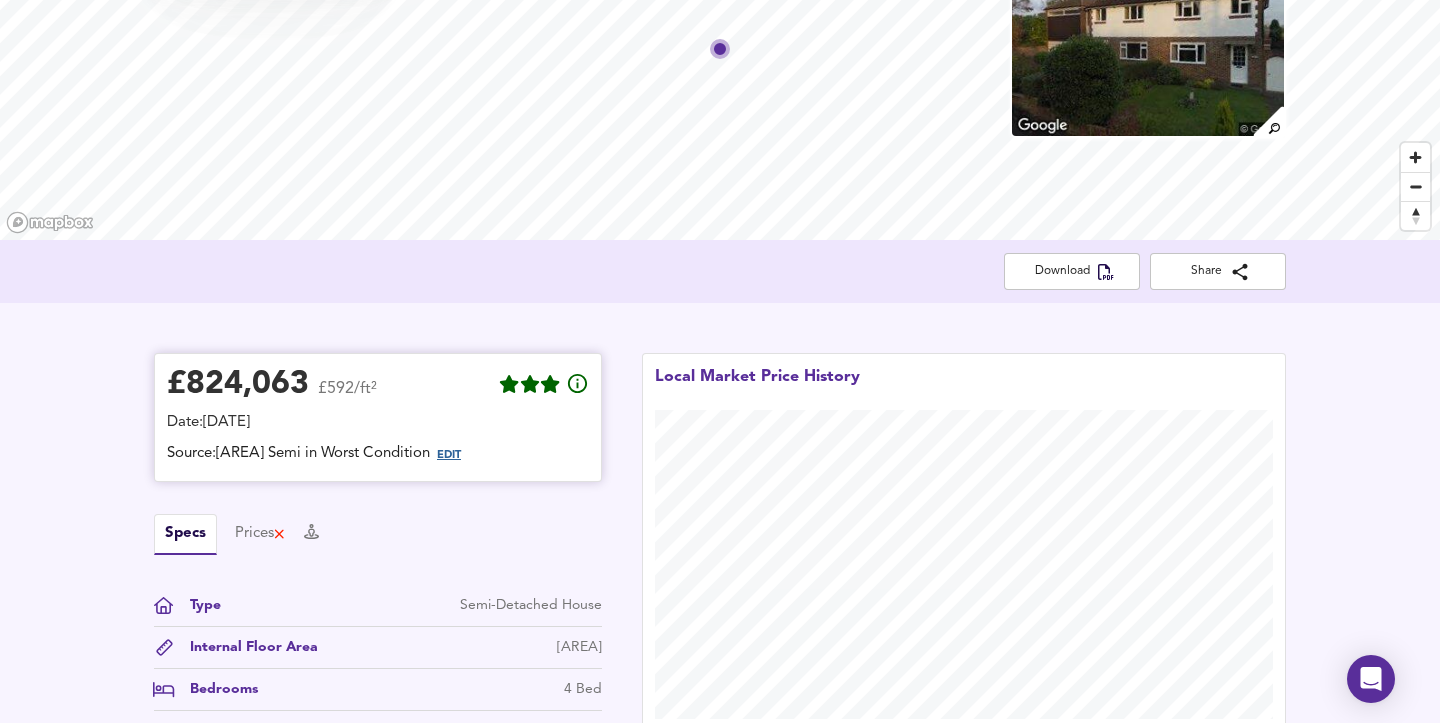 click on "EDIT" at bounding box center [449, 455] 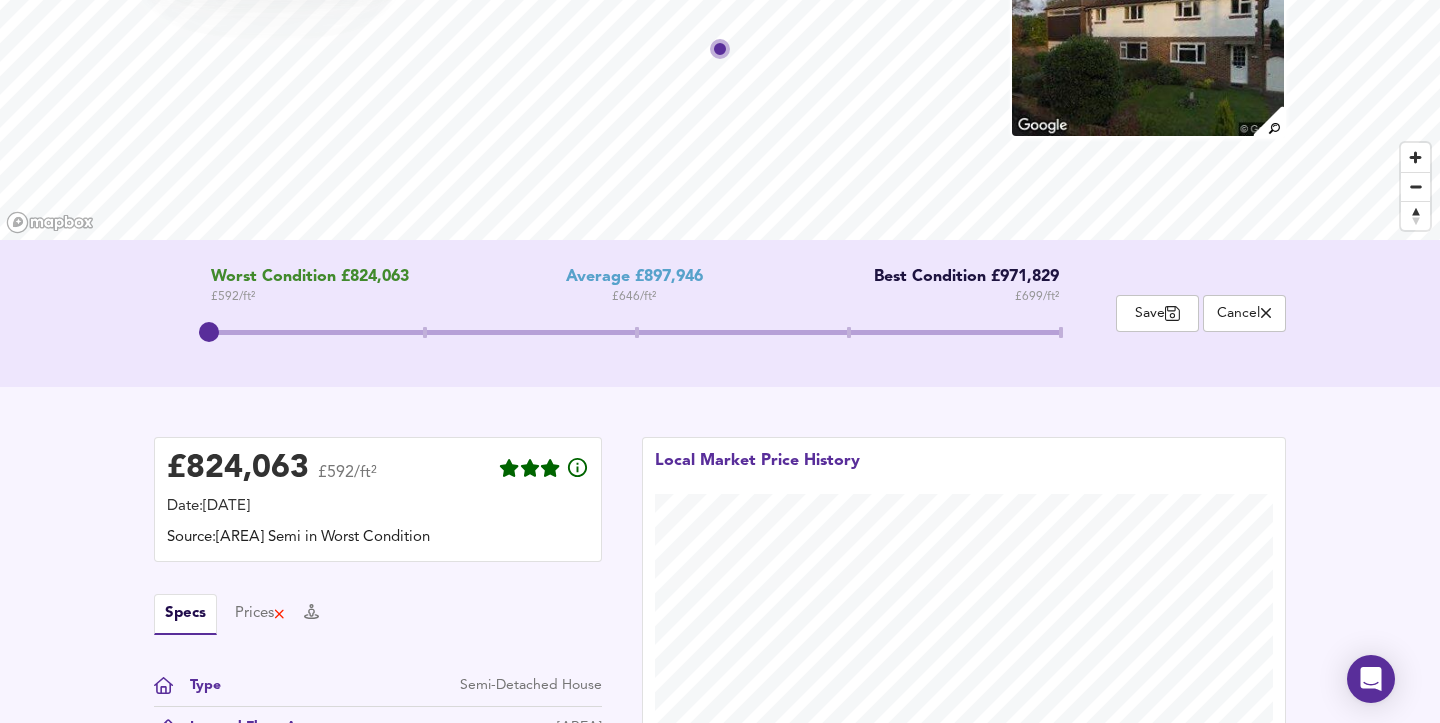 click on "Worst Condition   £824,063 £ 592 / ft² Average   £897,946 £ 646 / ft² Best Condition   £971,829 £ 699 / ft² Move the slider to refine the Estimated Price" at bounding box center [635, 313] 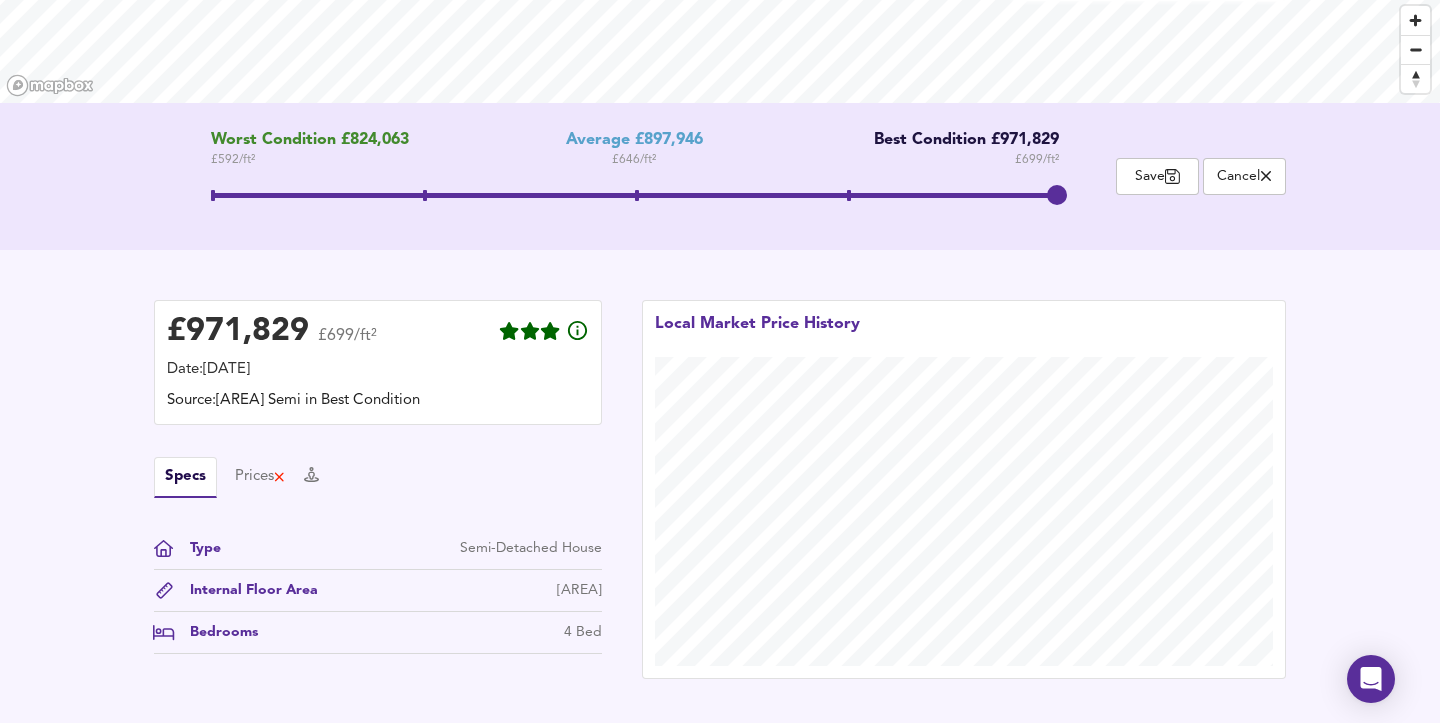 scroll, scrollTop: 312, scrollLeft: 0, axis: vertical 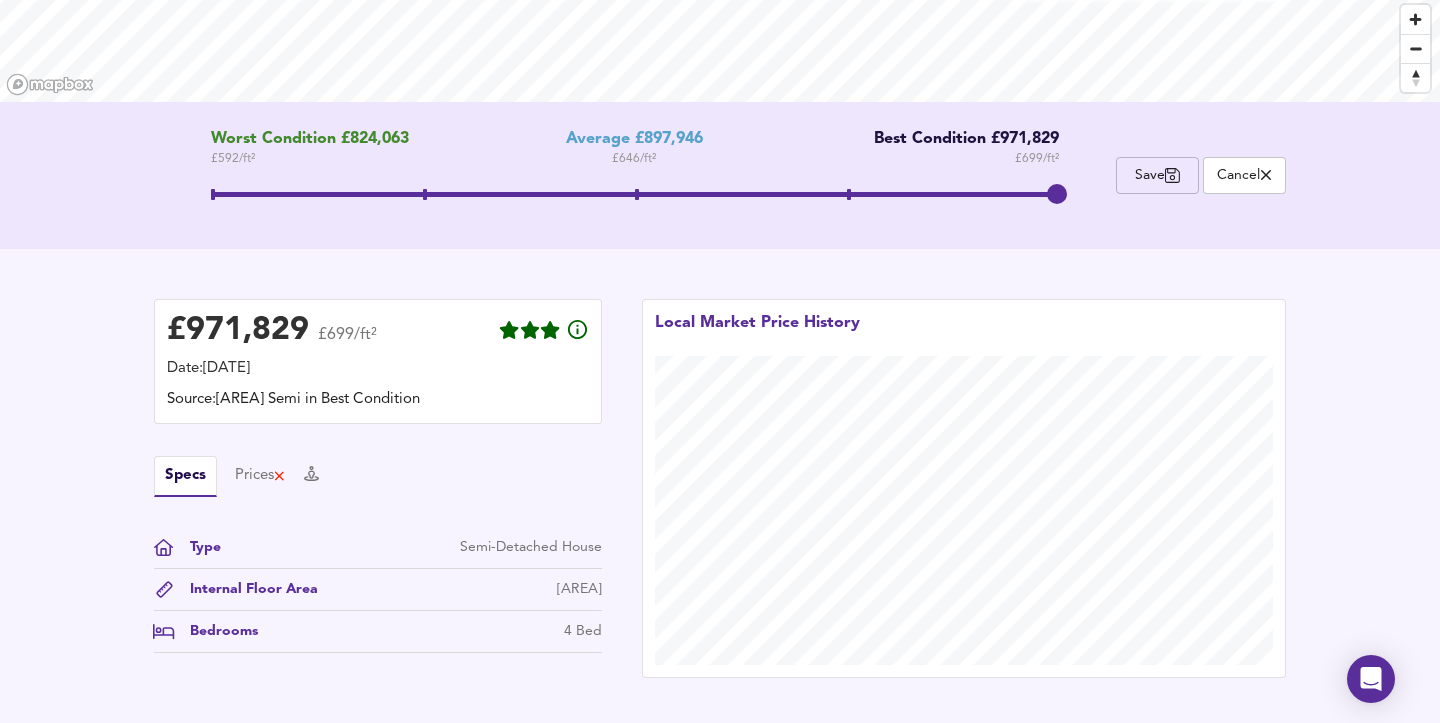 click on "Save" at bounding box center (1157, 175) 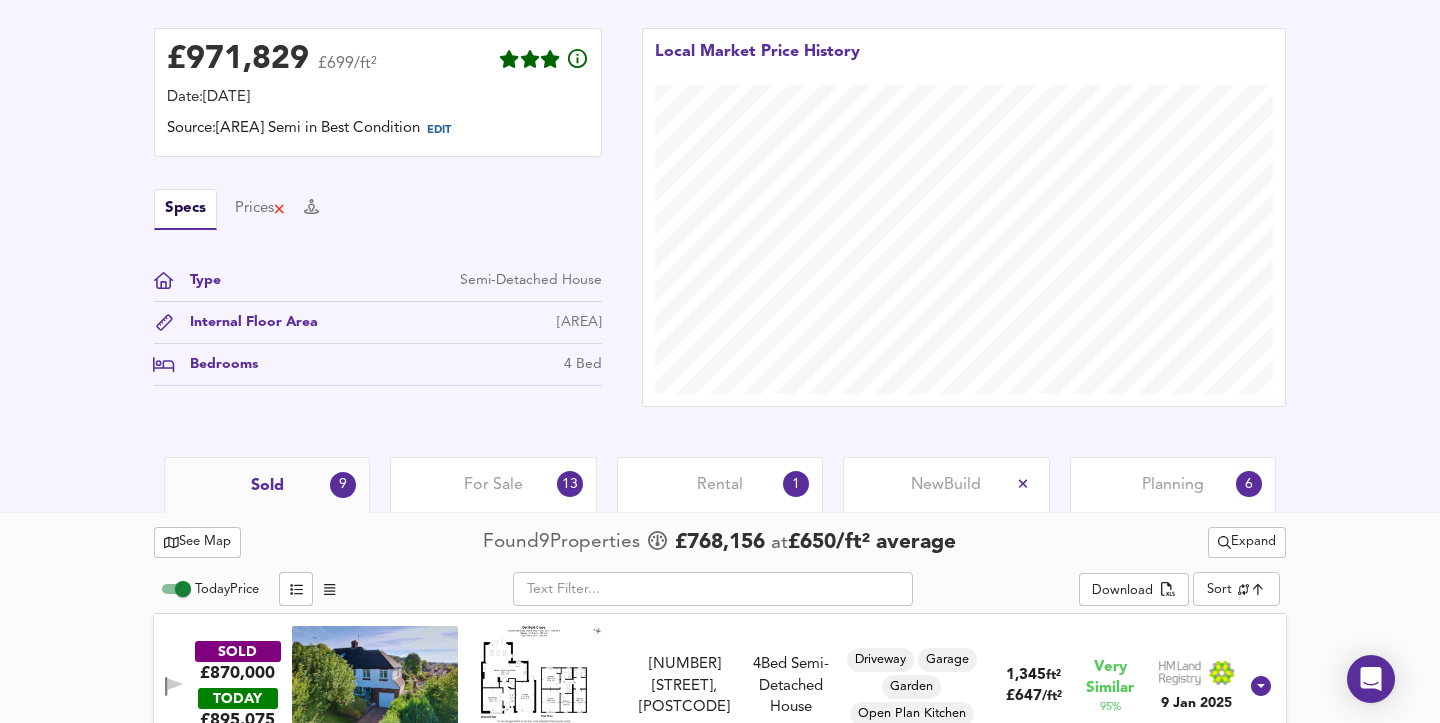 scroll, scrollTop: 501, scrollLeft: 0, axis: vertical 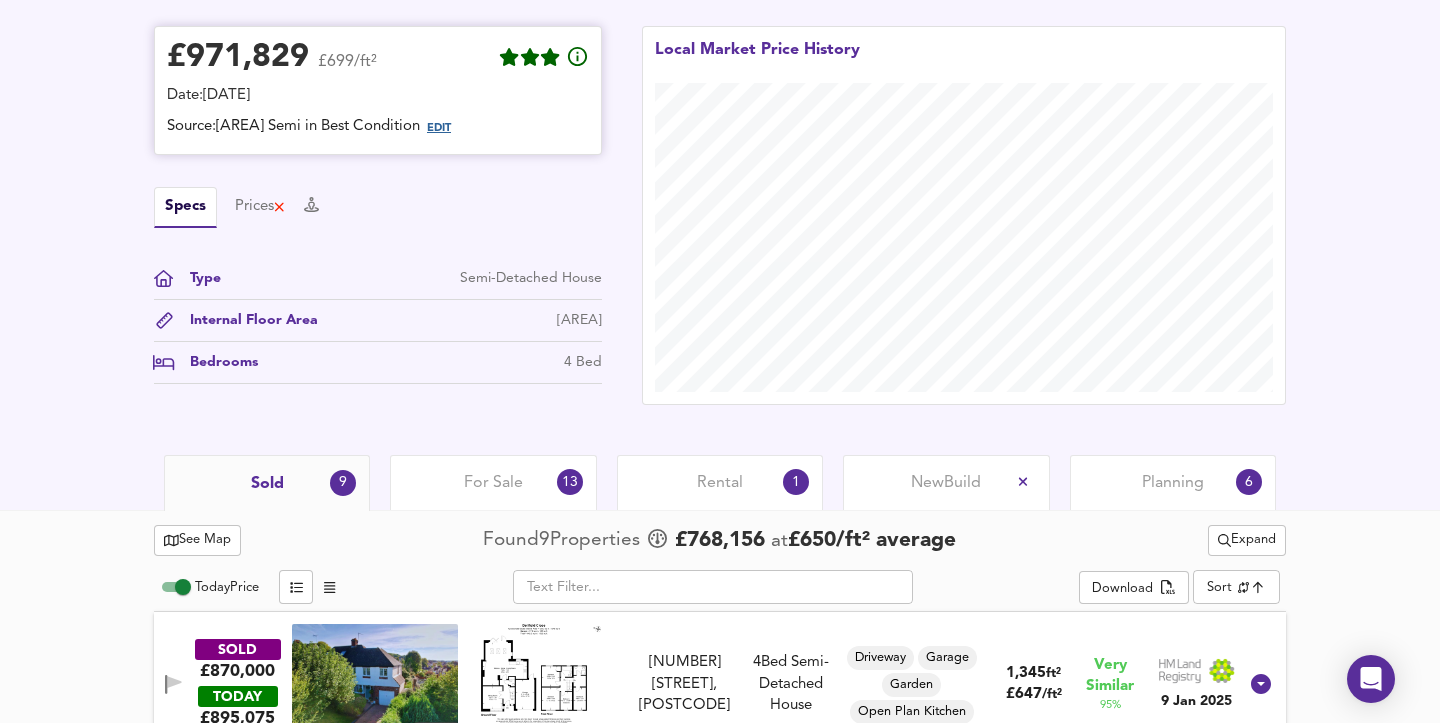 click on "EDIT" at bounding box center (439, 128) 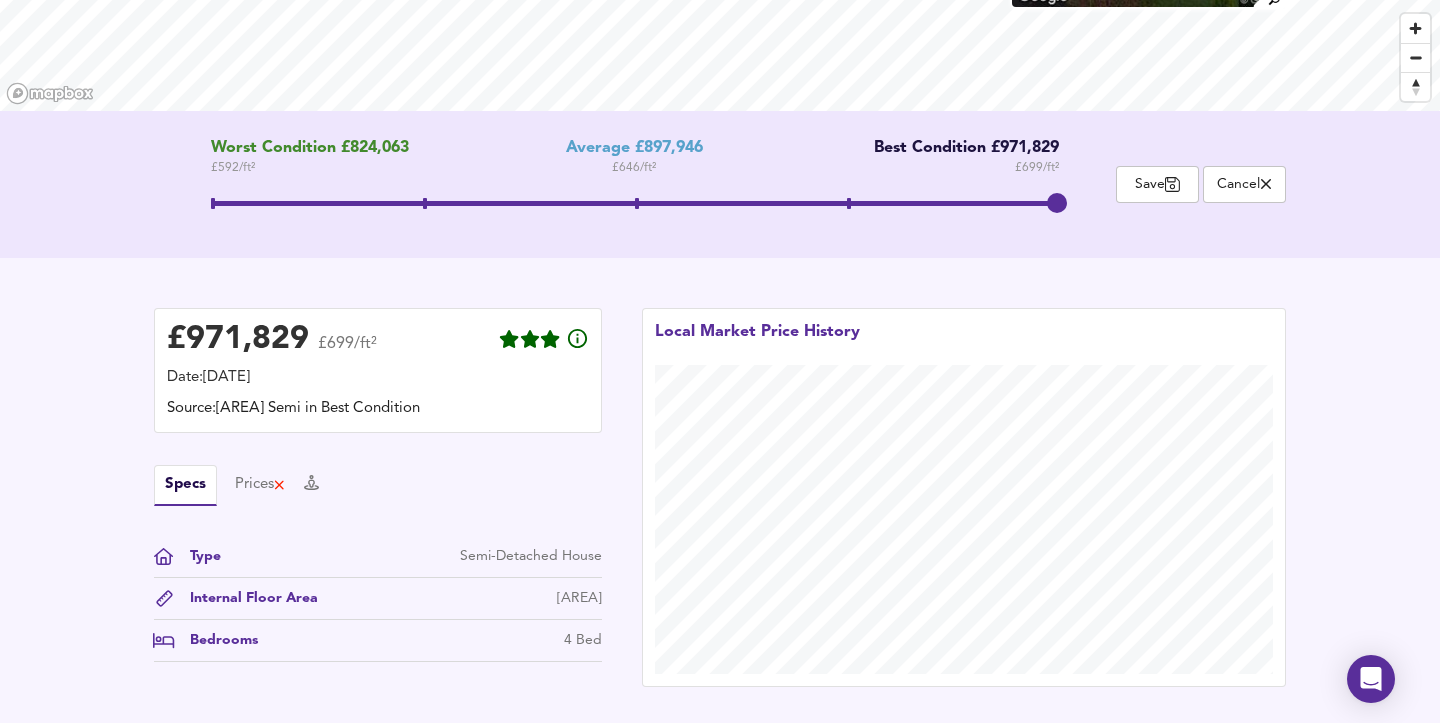 scroll, scrollTop: 289, scrollLeft: 0, axis: vertical 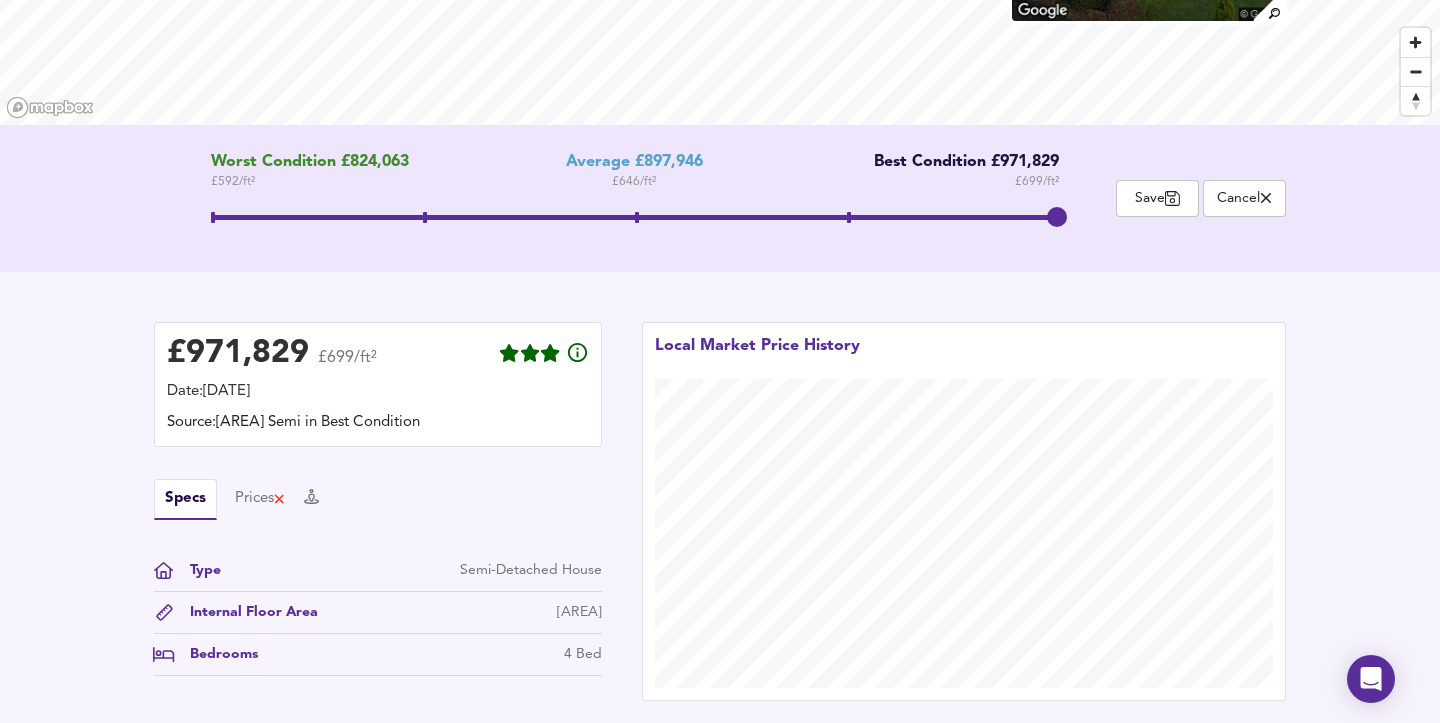 click at bounding box center (635, 220) 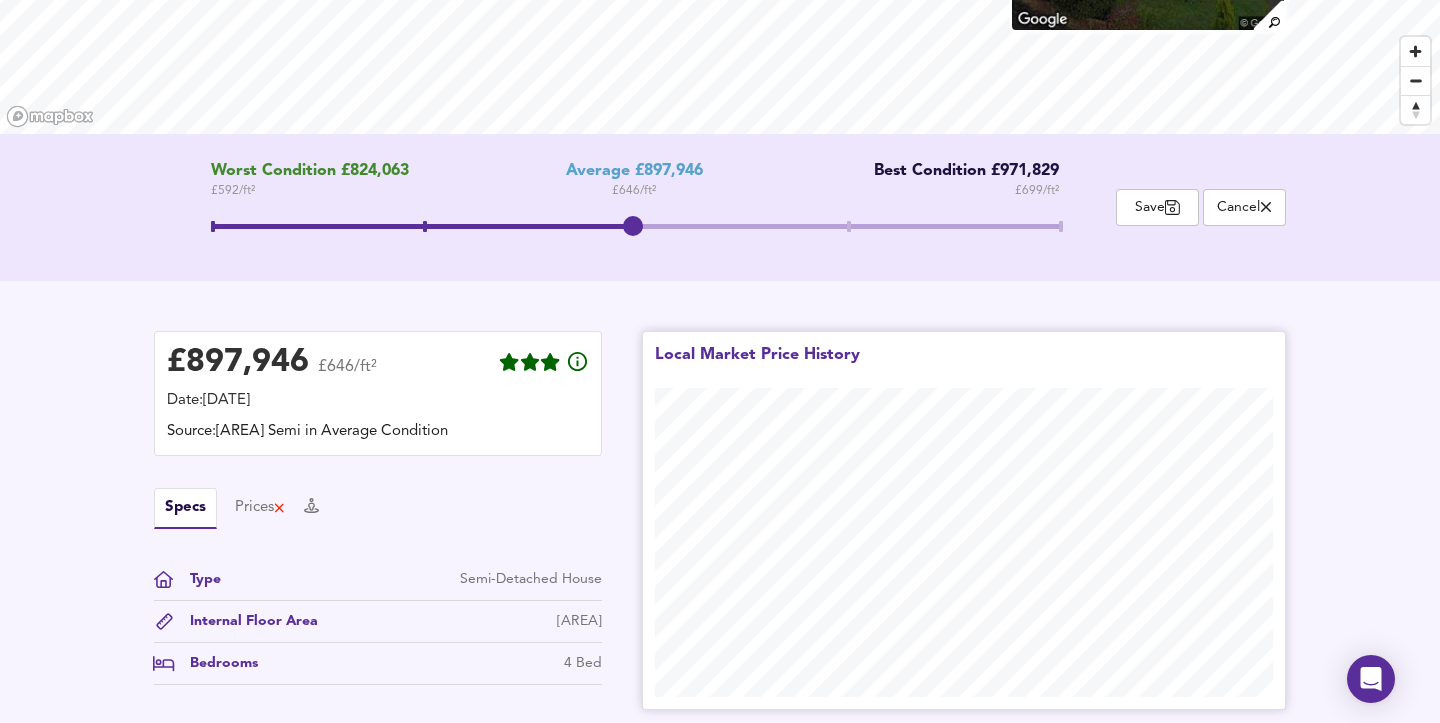 scroll, scrollTop: 278, scrollLeft: 0, axis: vertical 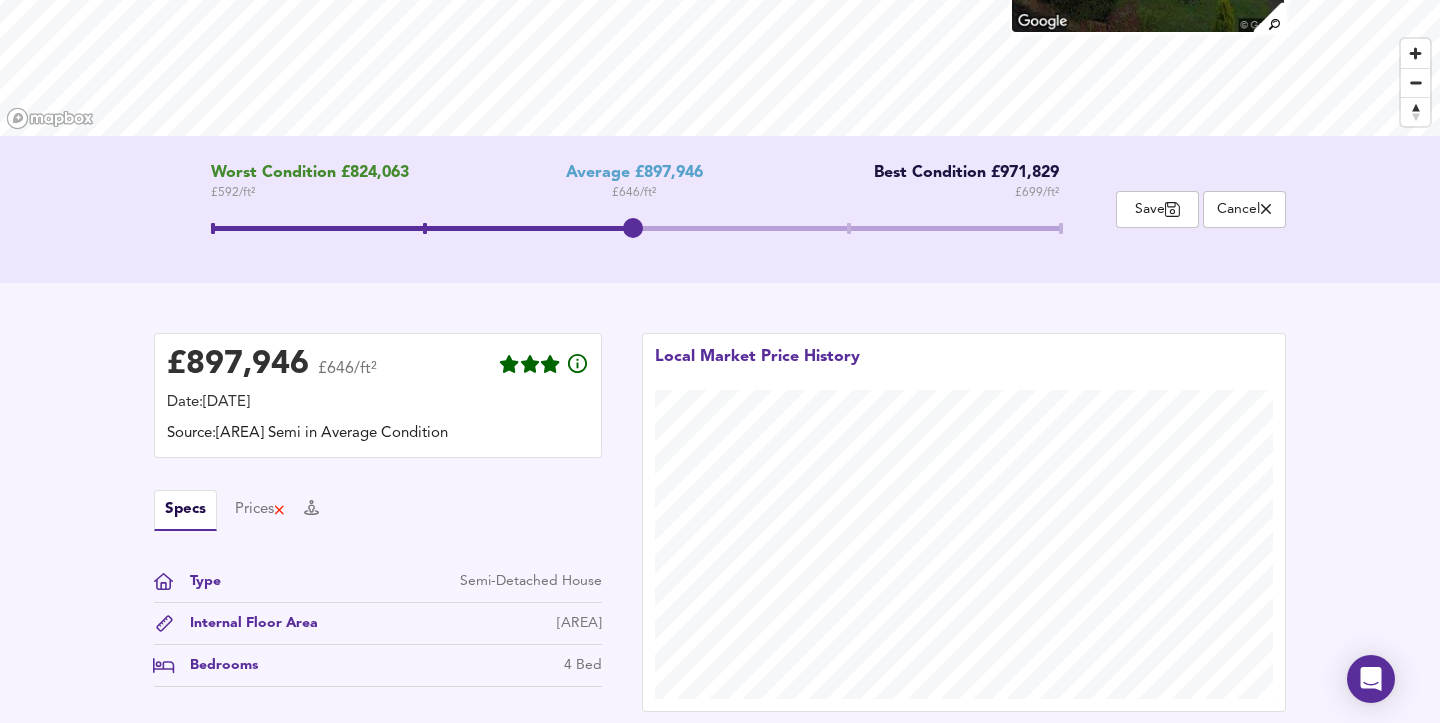 click at bounding box center [635, 228] 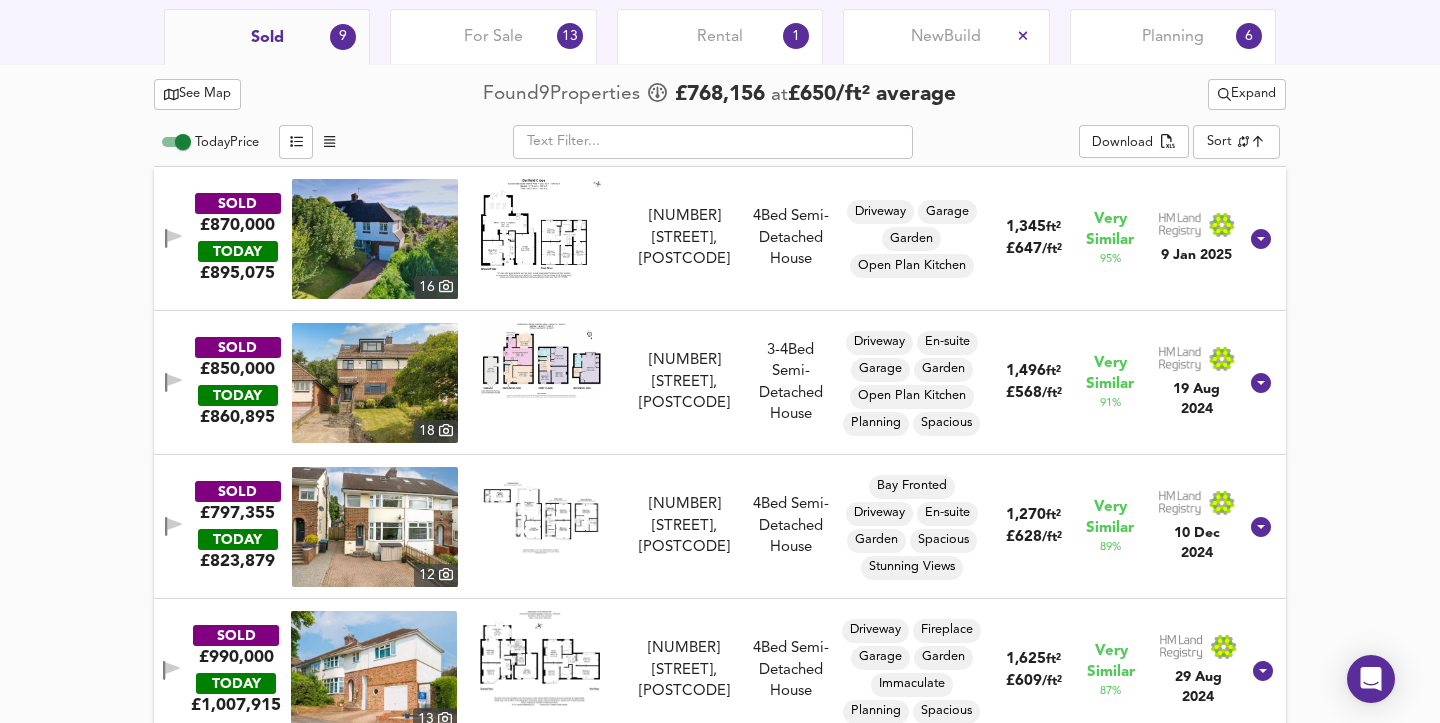 scroll, scrollTop: 1053, scrollLeft: 0, axis: vertical 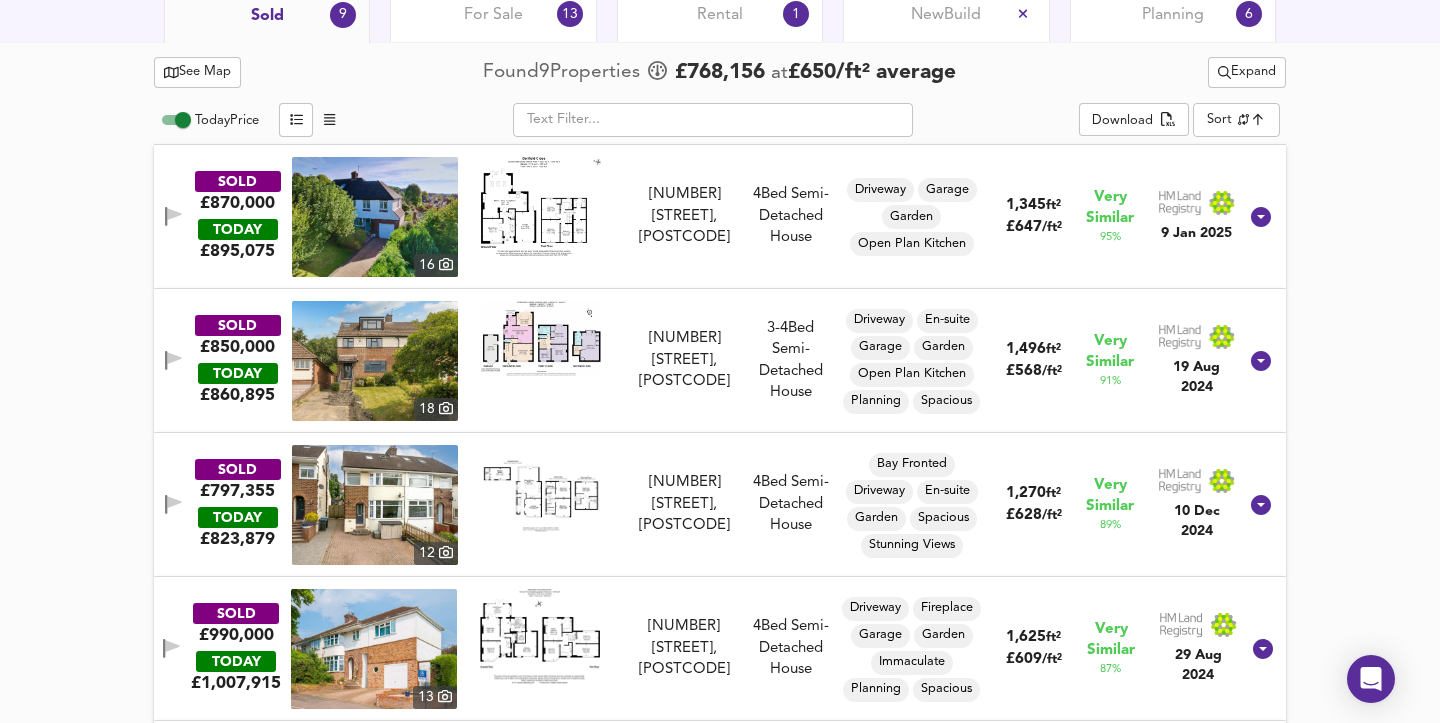 click at bounding box center [375, 217] 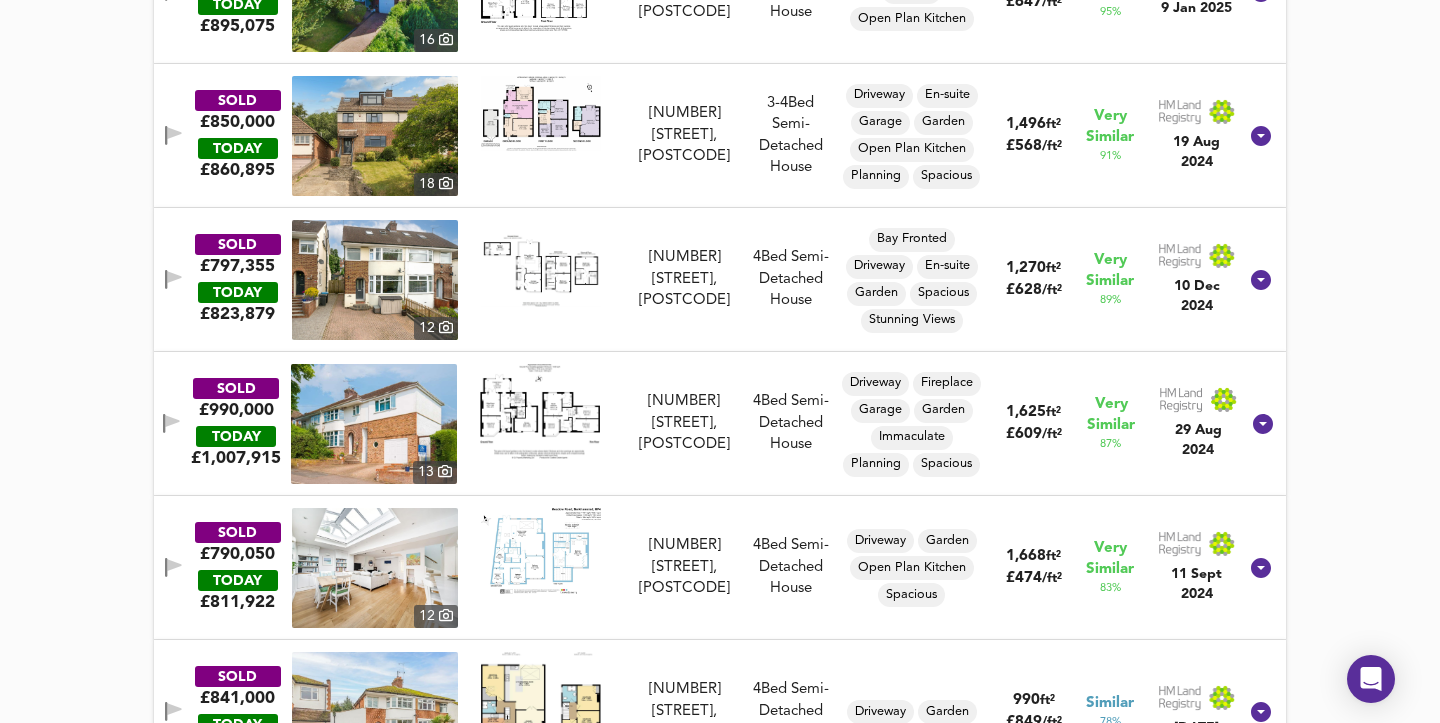 scroll, scrollTop: 1281, scrollLeft: 0, axis: vertical 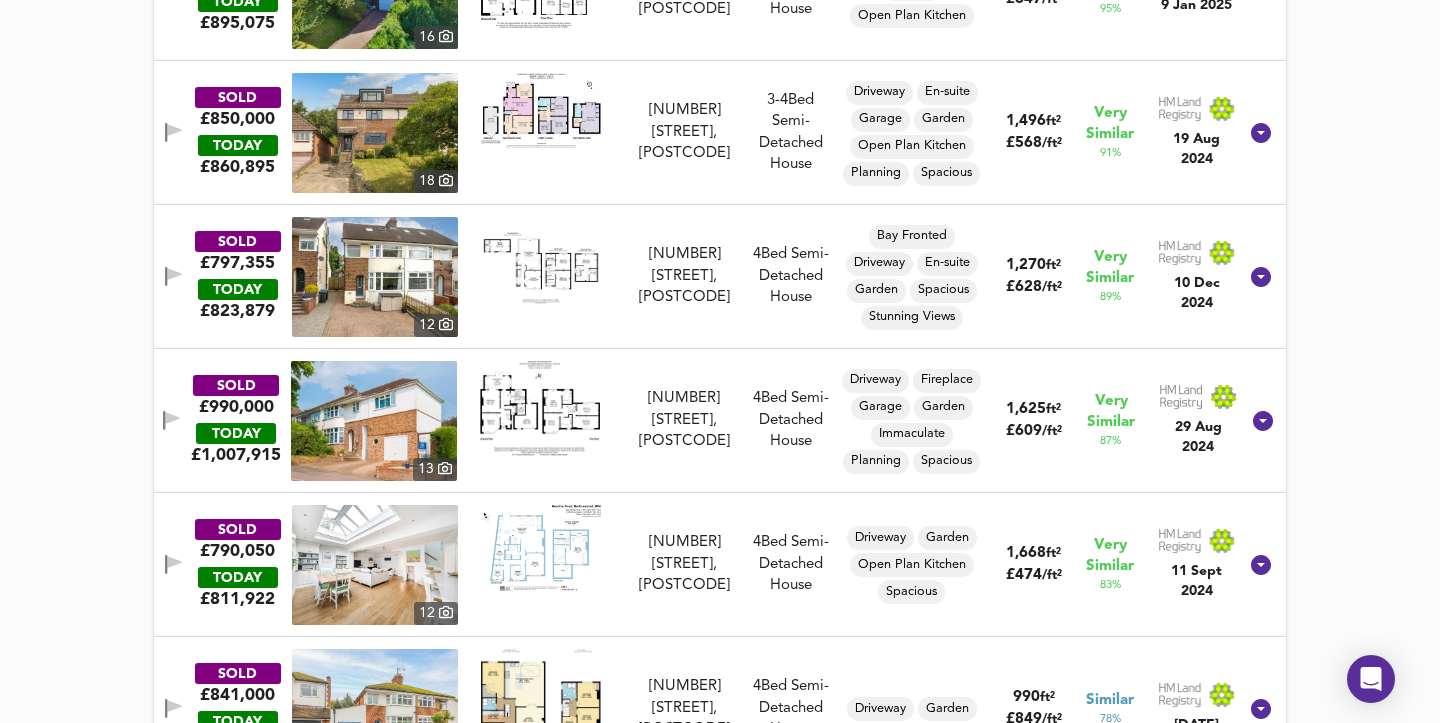 click at bounding box center [540, 409] 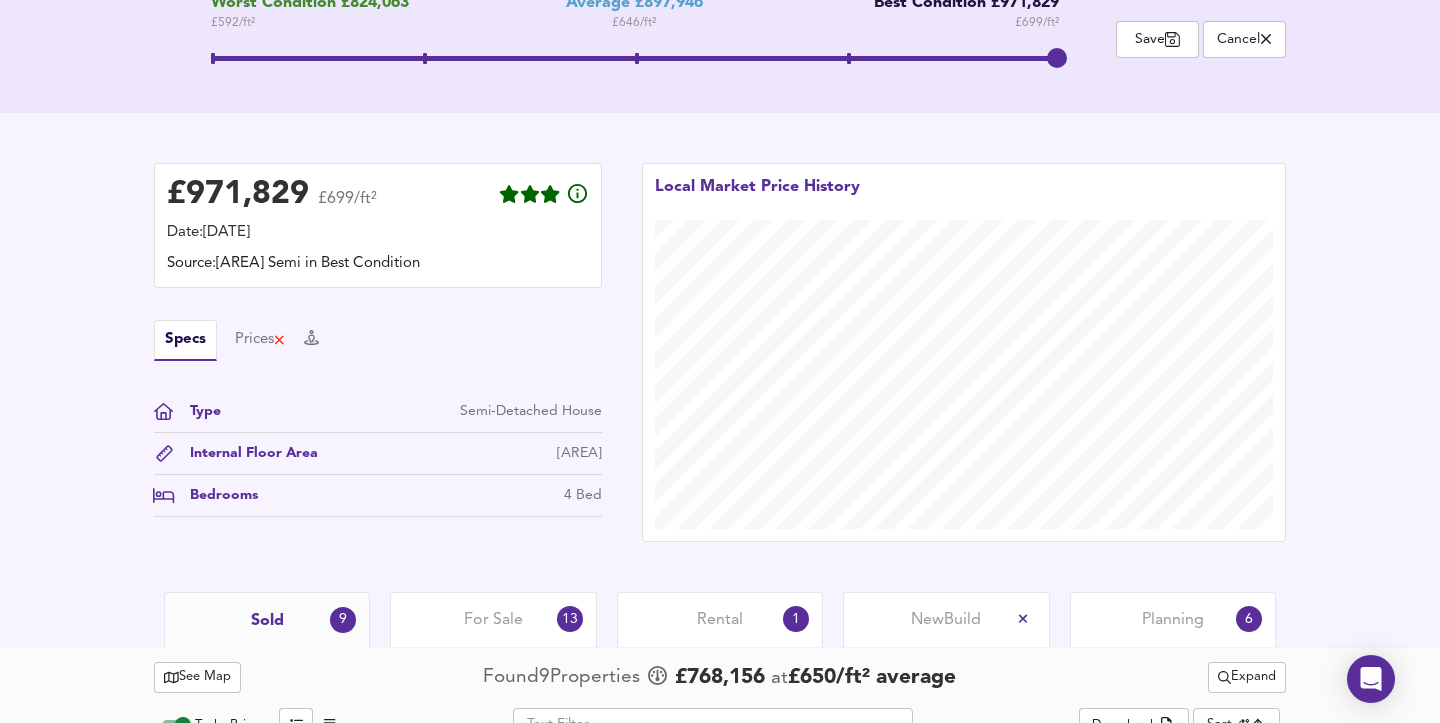 scroll, scrollTop: 0, scrollLeft: 0, axis: both 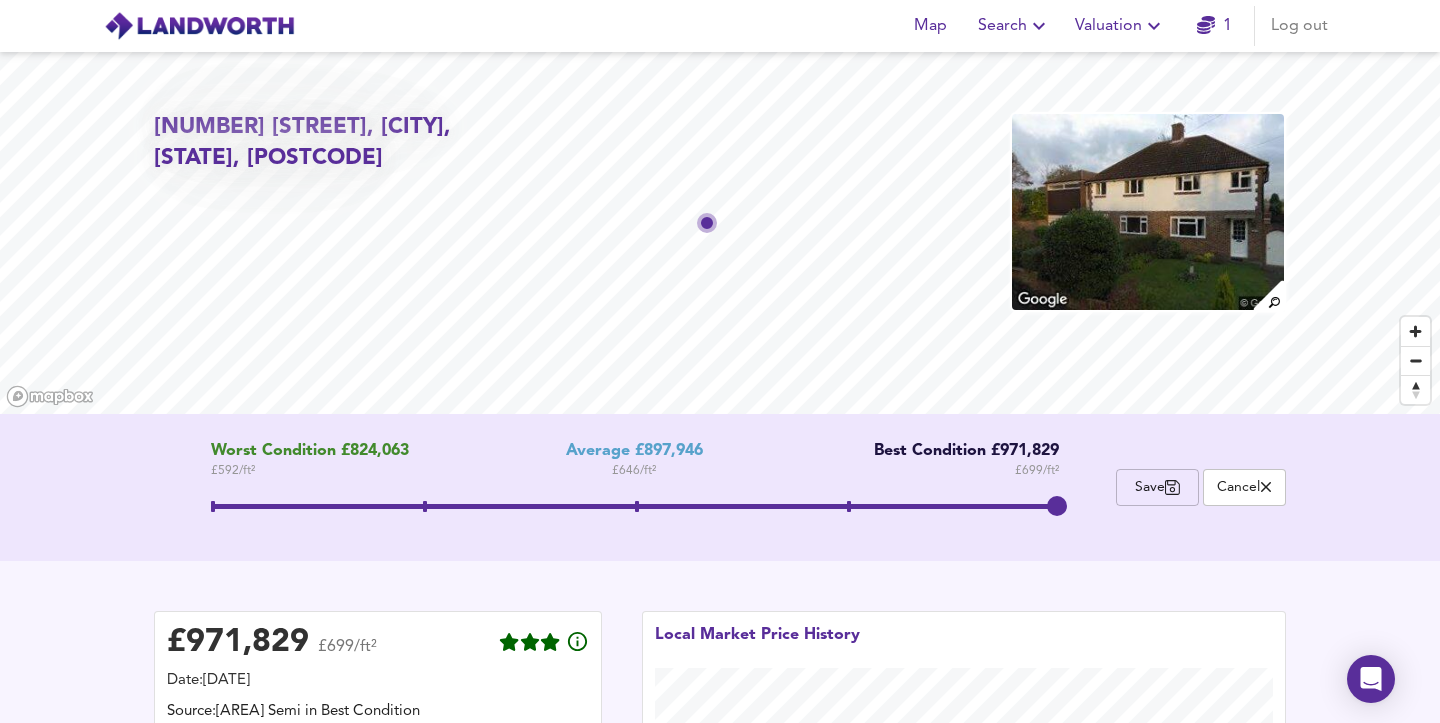 click on "Save" at bounding box center [1157, 487] 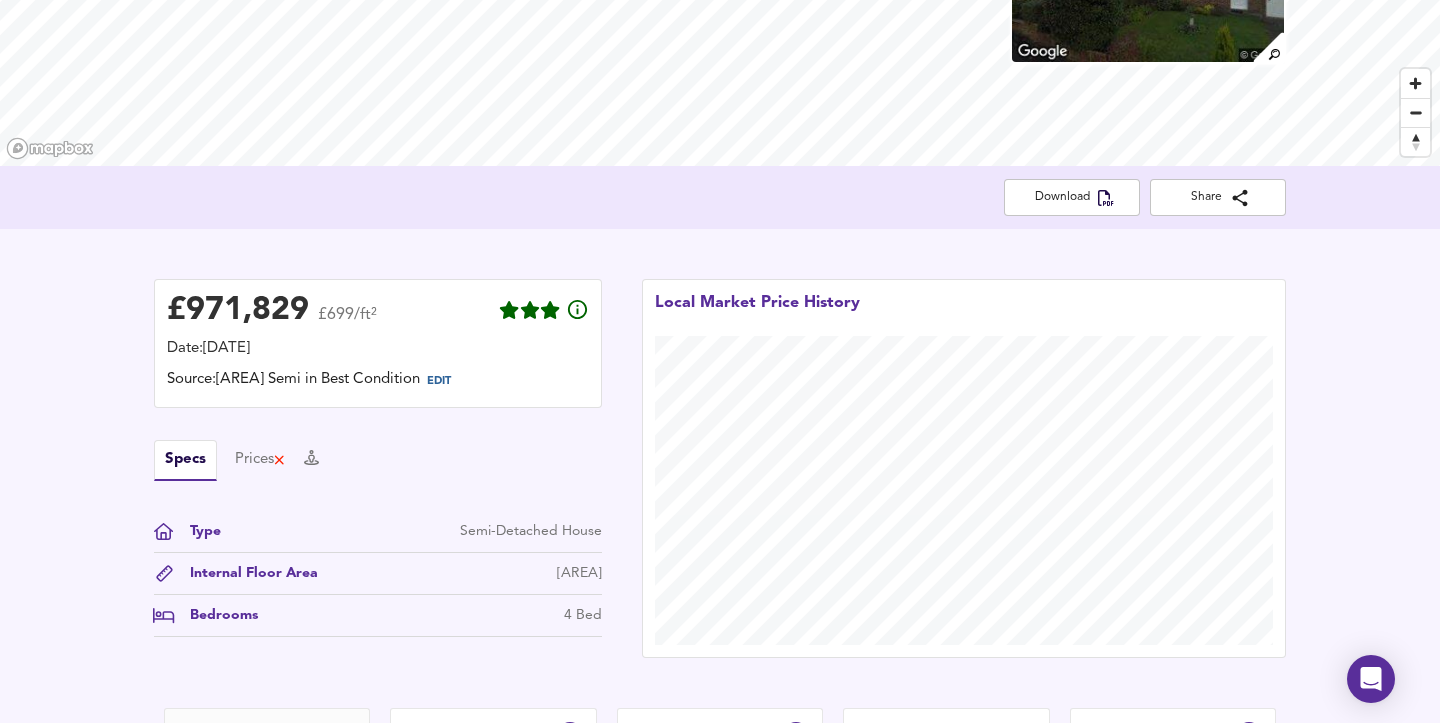 scroll, scrollTop: 248, scrollLeft: 0, axis: vertical 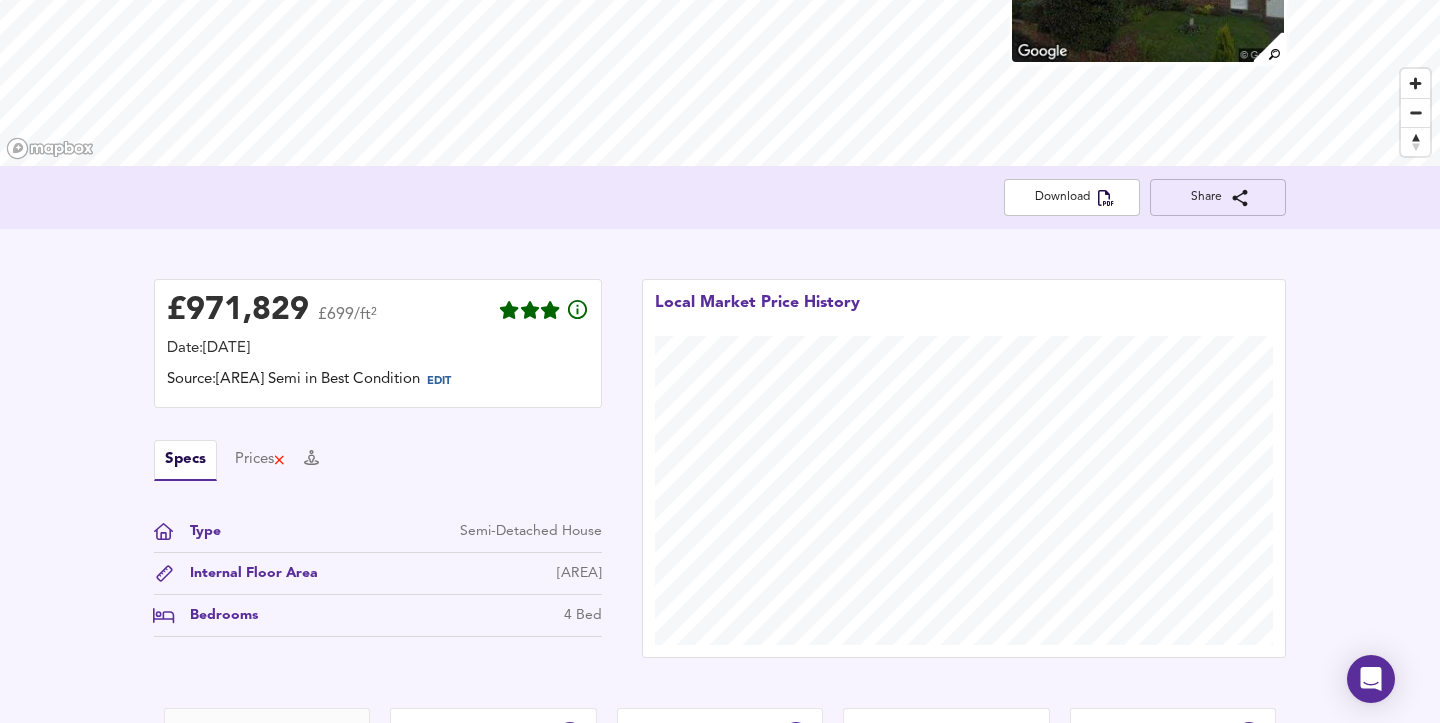 click on "Share" at bounding box center (1218, 197) 